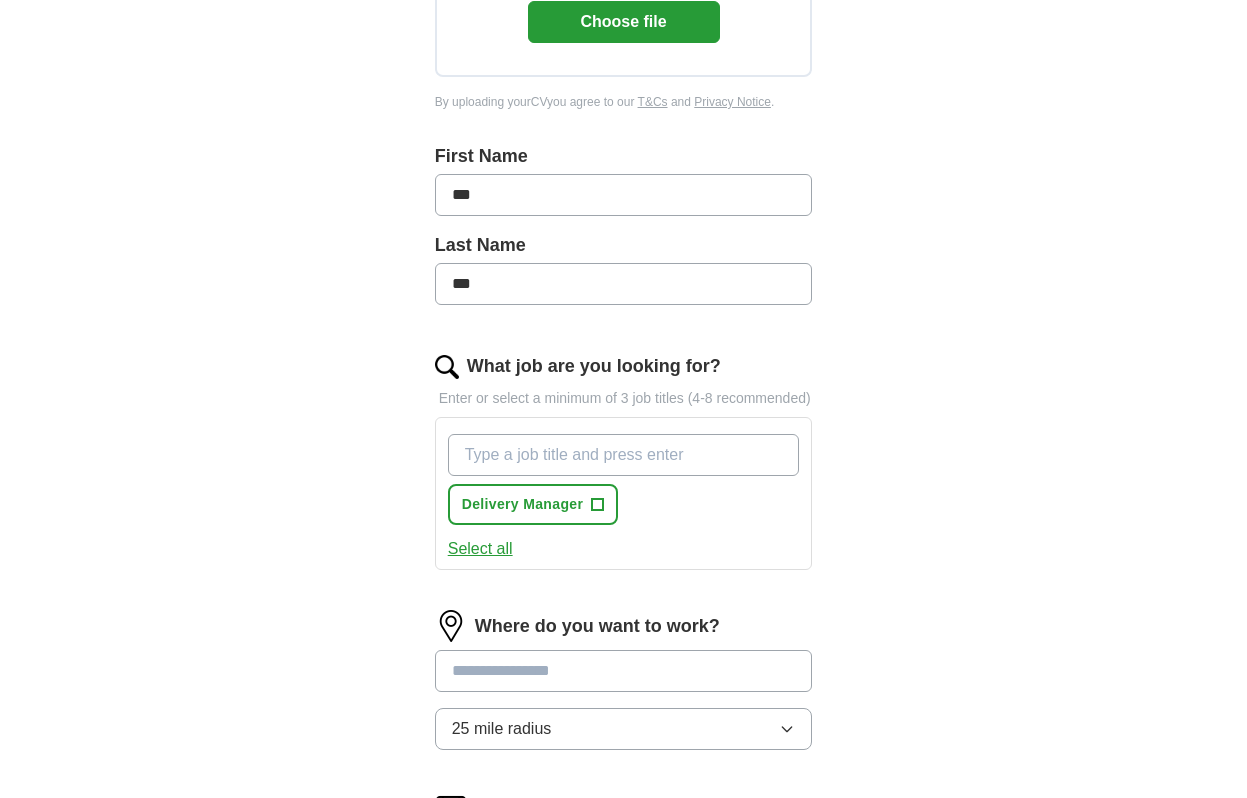 scroll, scrollTop: 435, scrollLeft: 0, axis: vertical 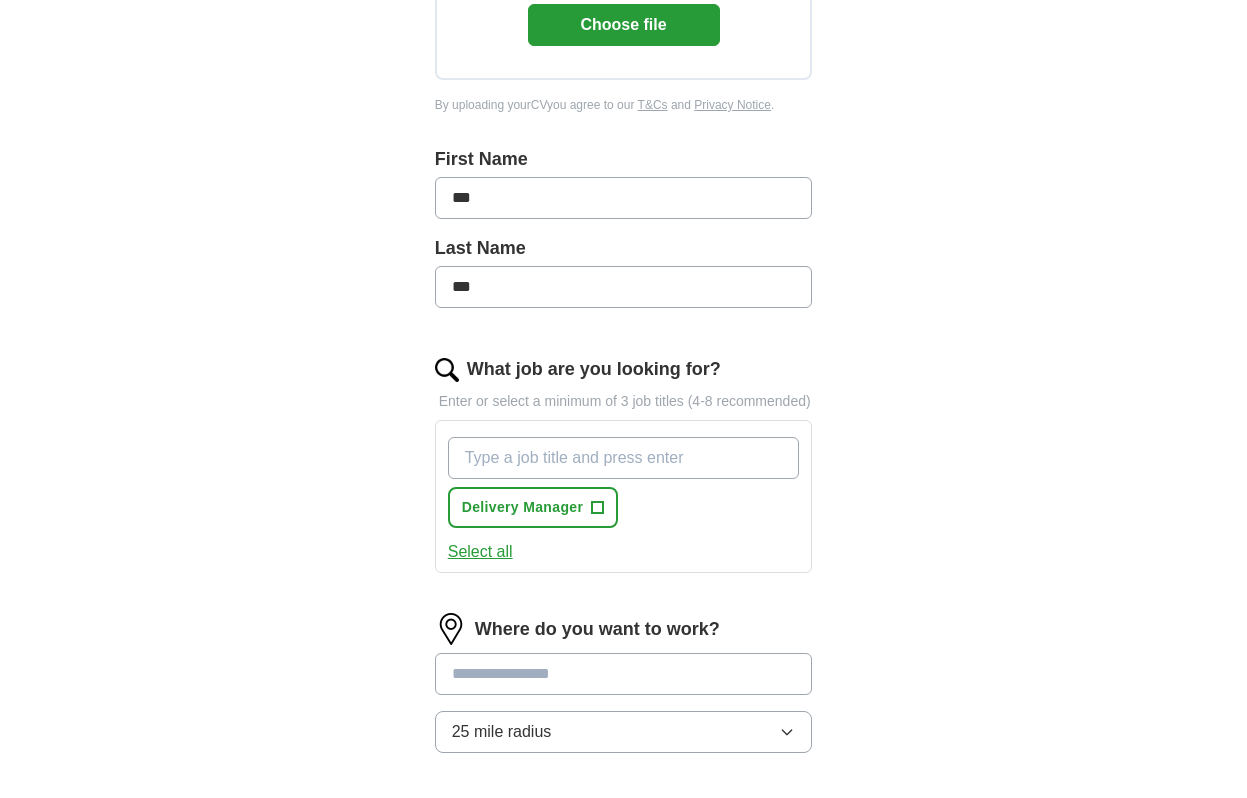 click on "What job are you looking for?" at bounding box center [624, 458] 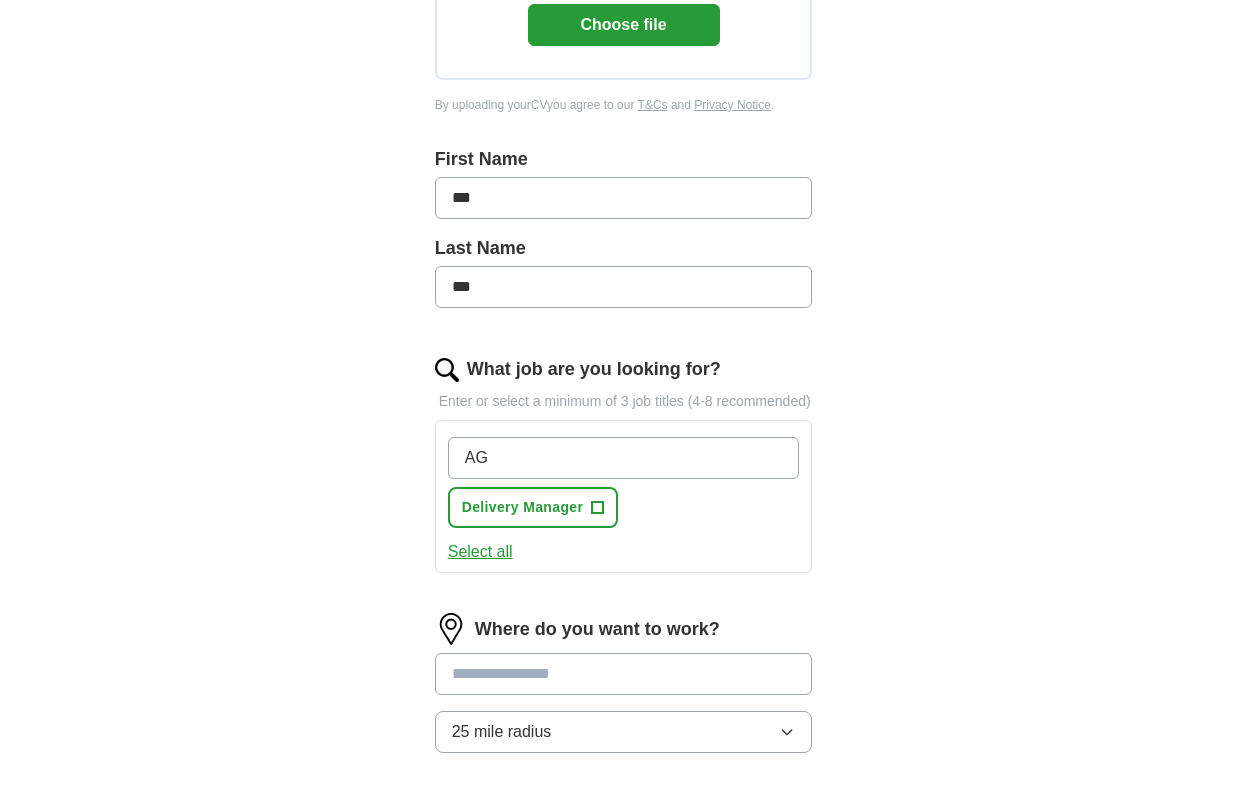 type on "A" 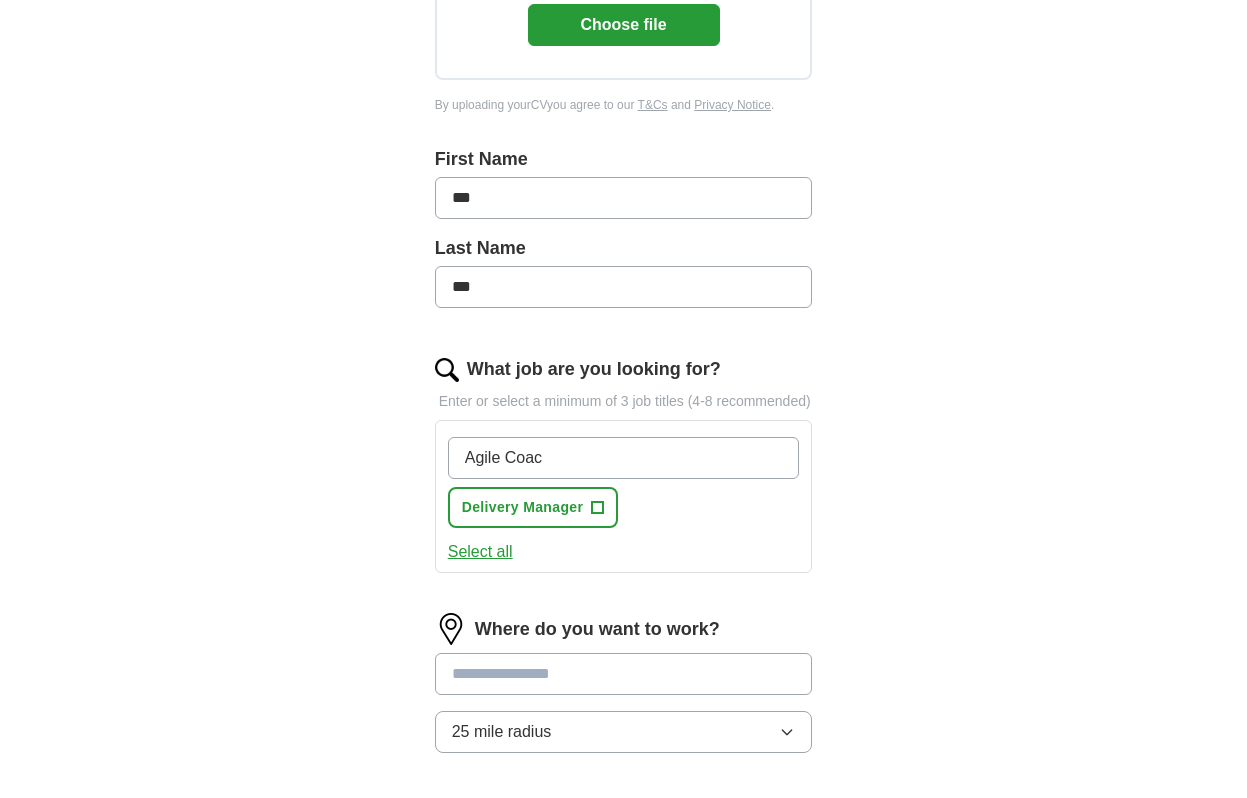 type on "Agile Coach" 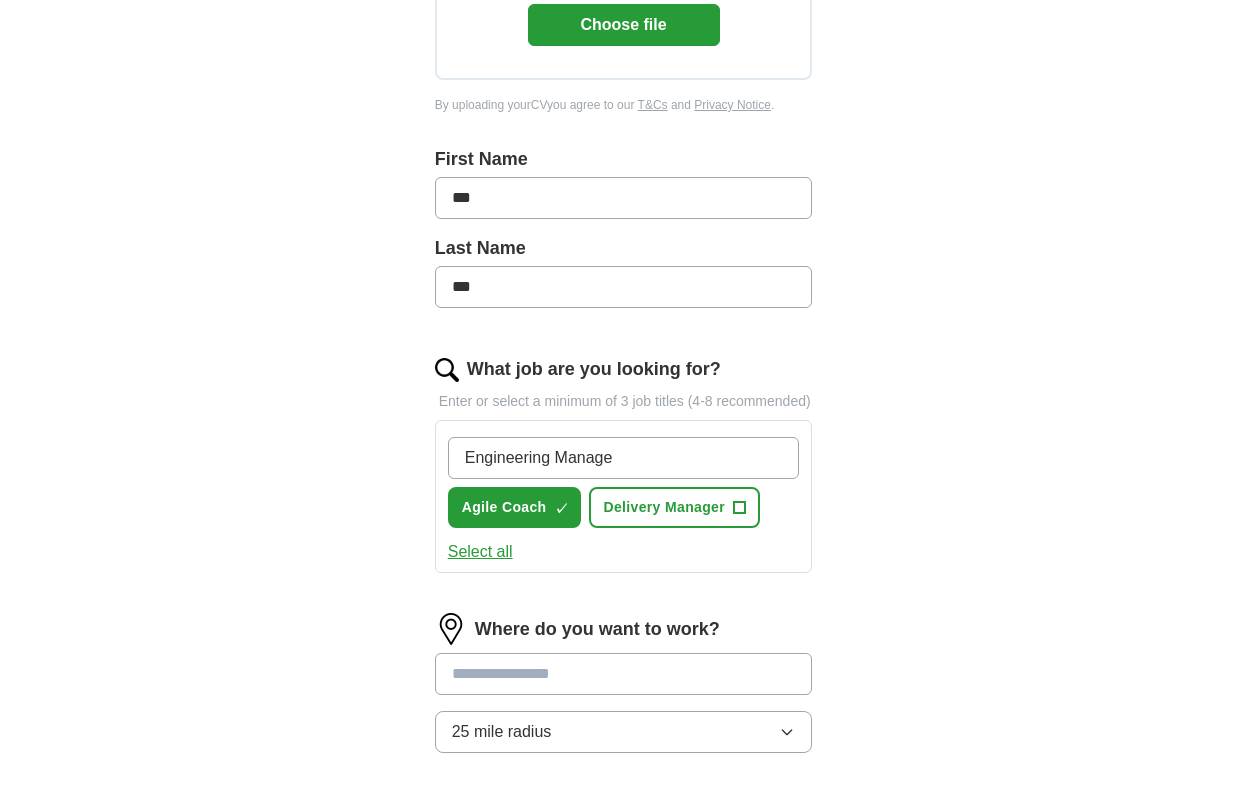 type on "Engineering Manager" 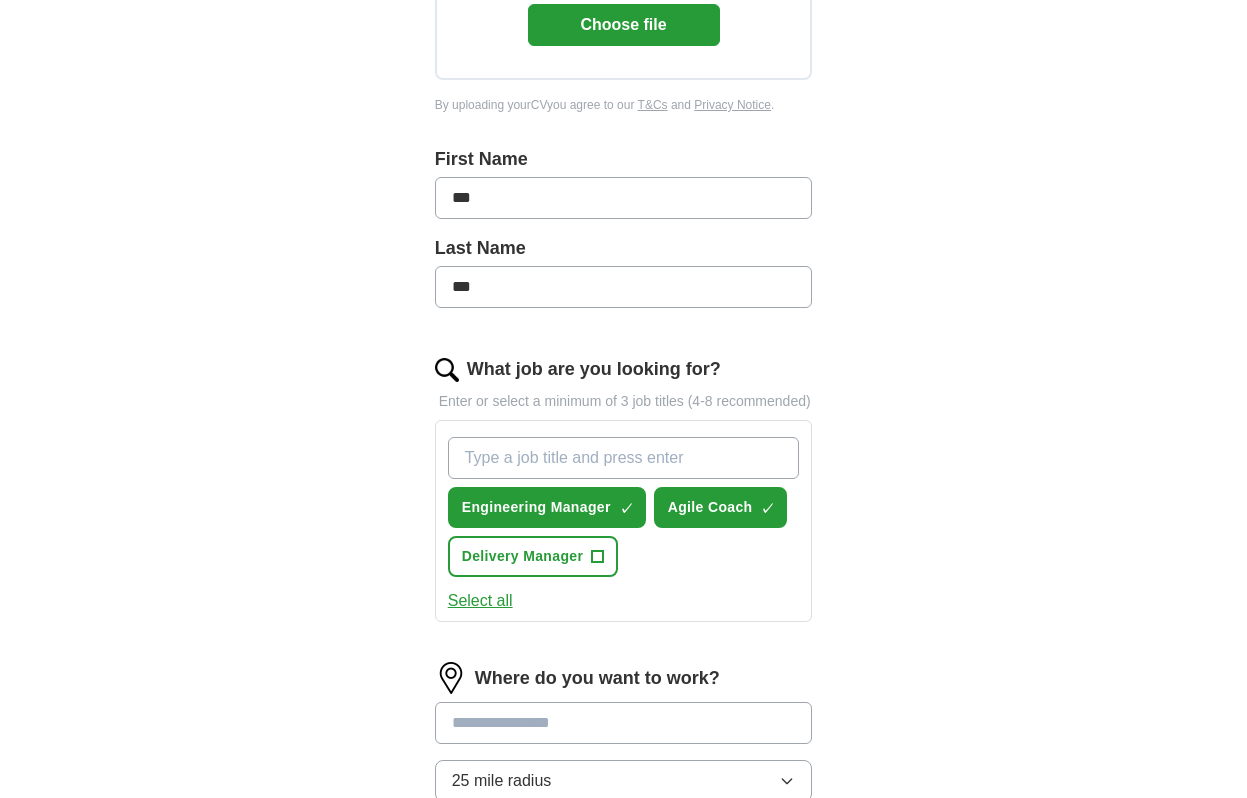 type on "T" 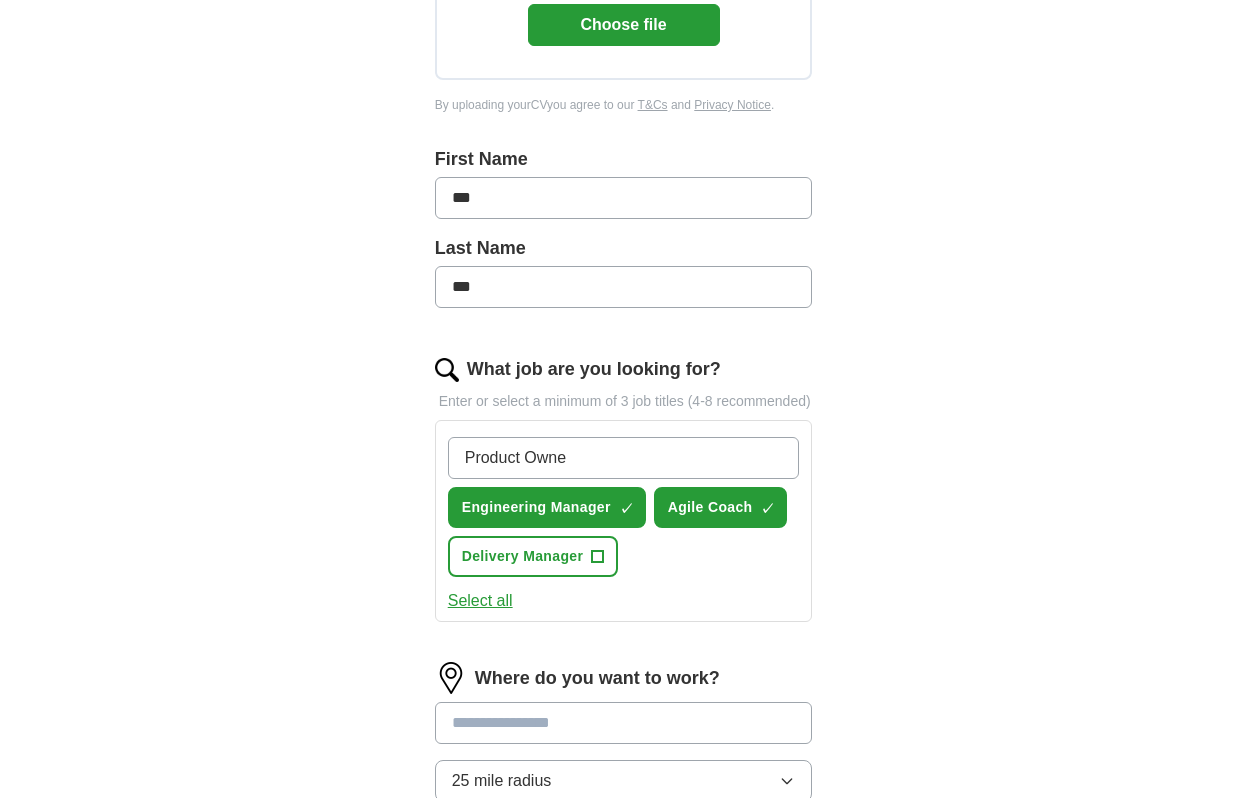 type on "Product Owner" 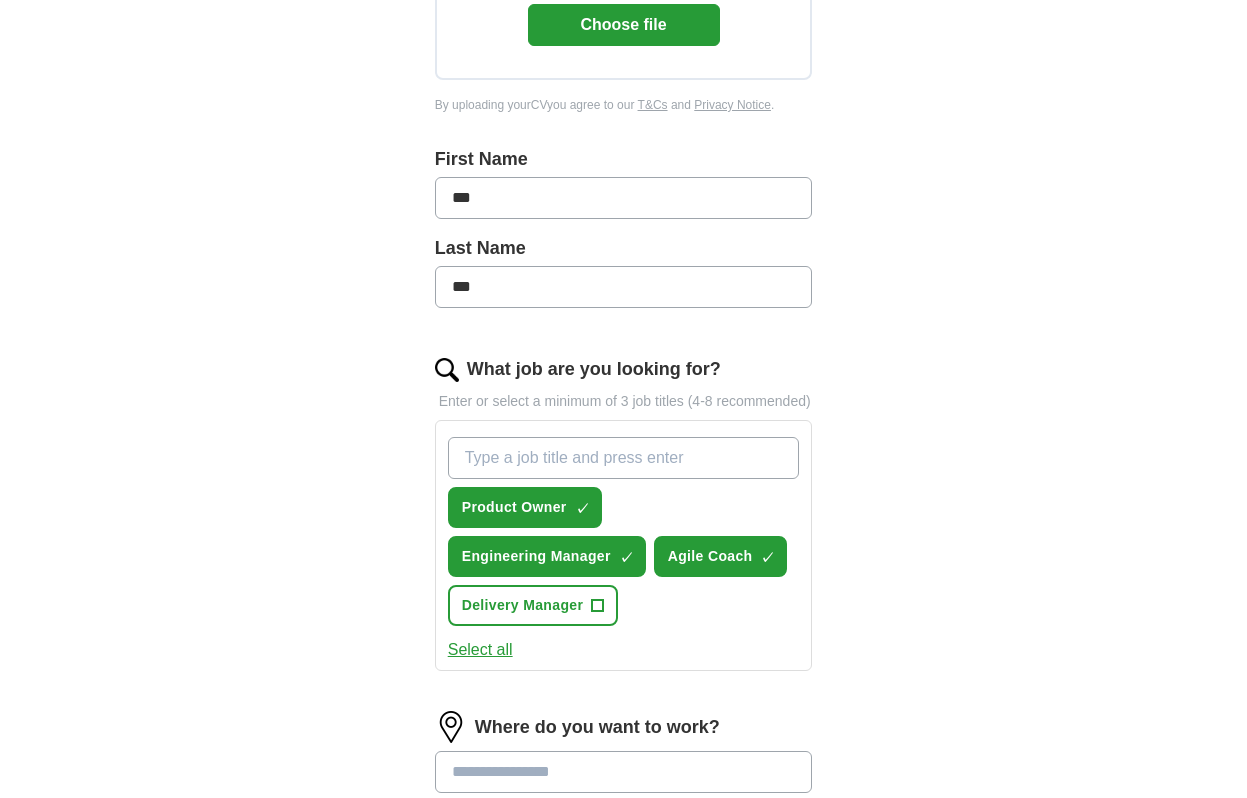 type on "O" 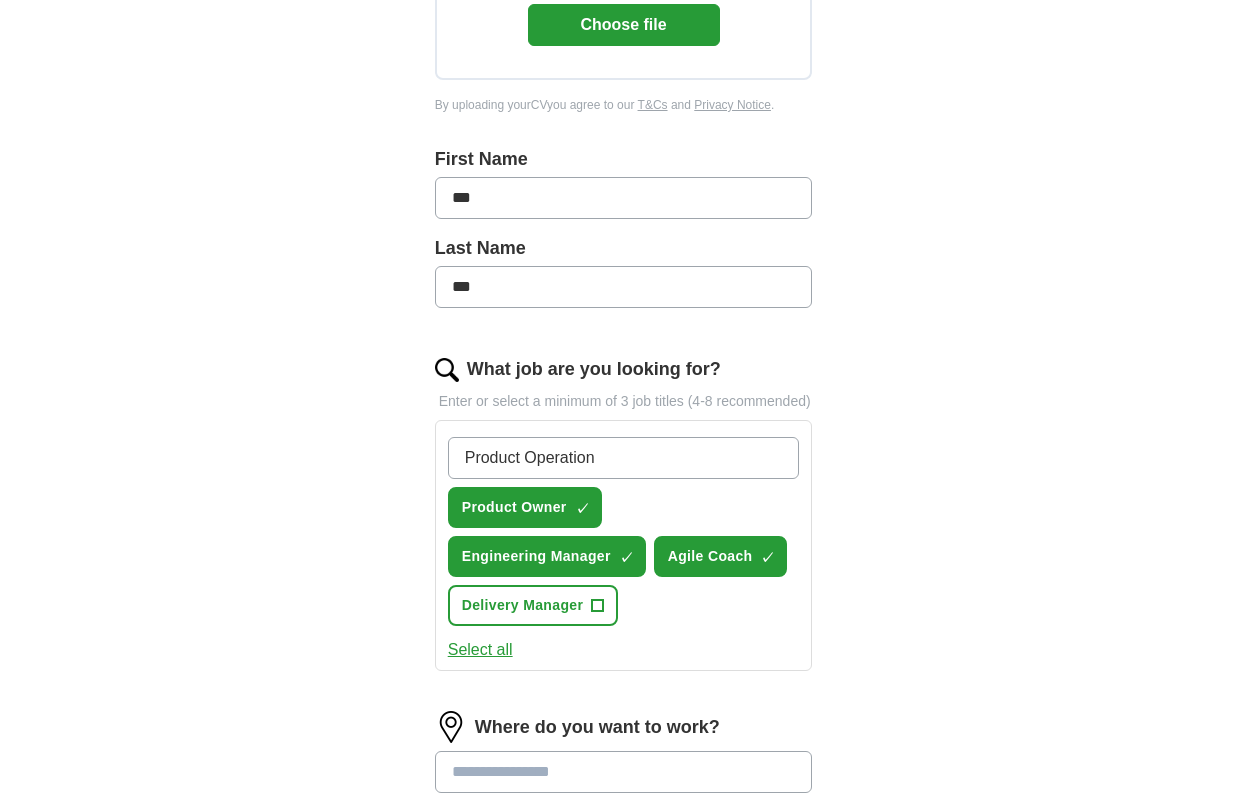 type on "Product Operations" 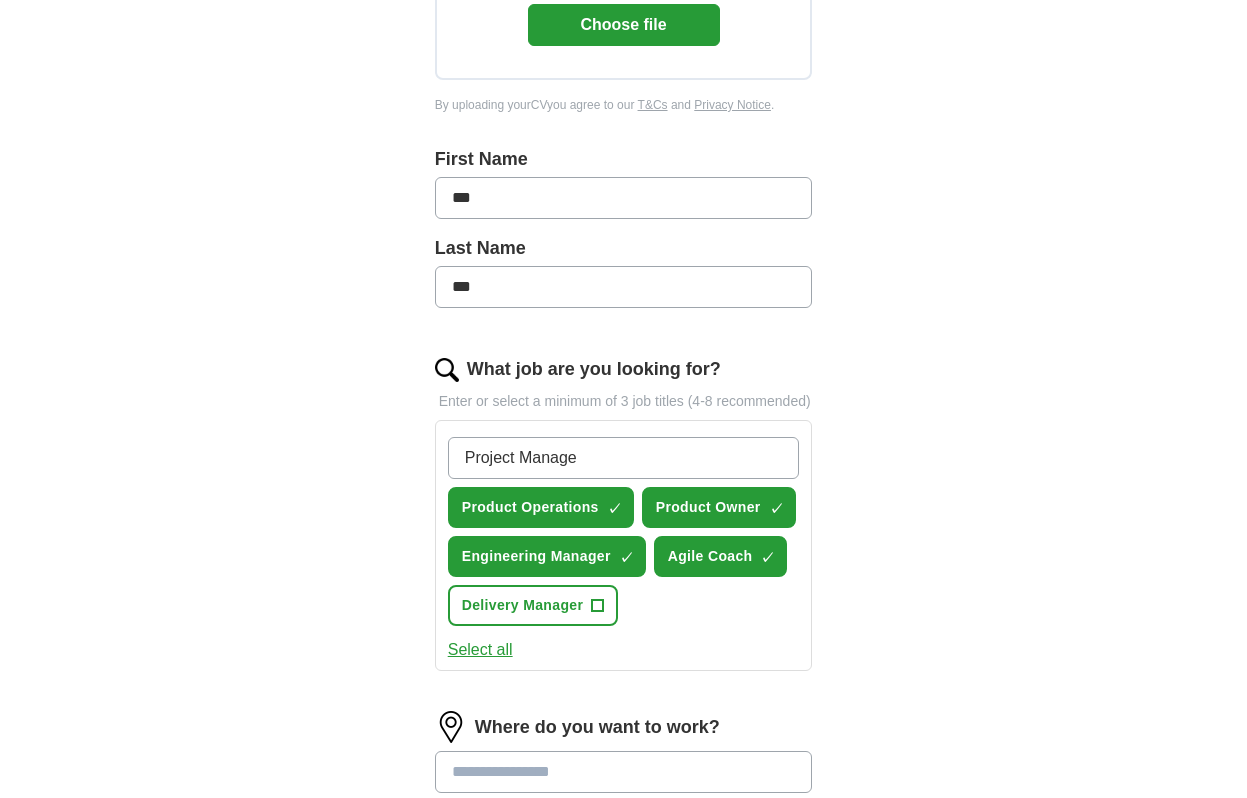 type on "Project Manager" 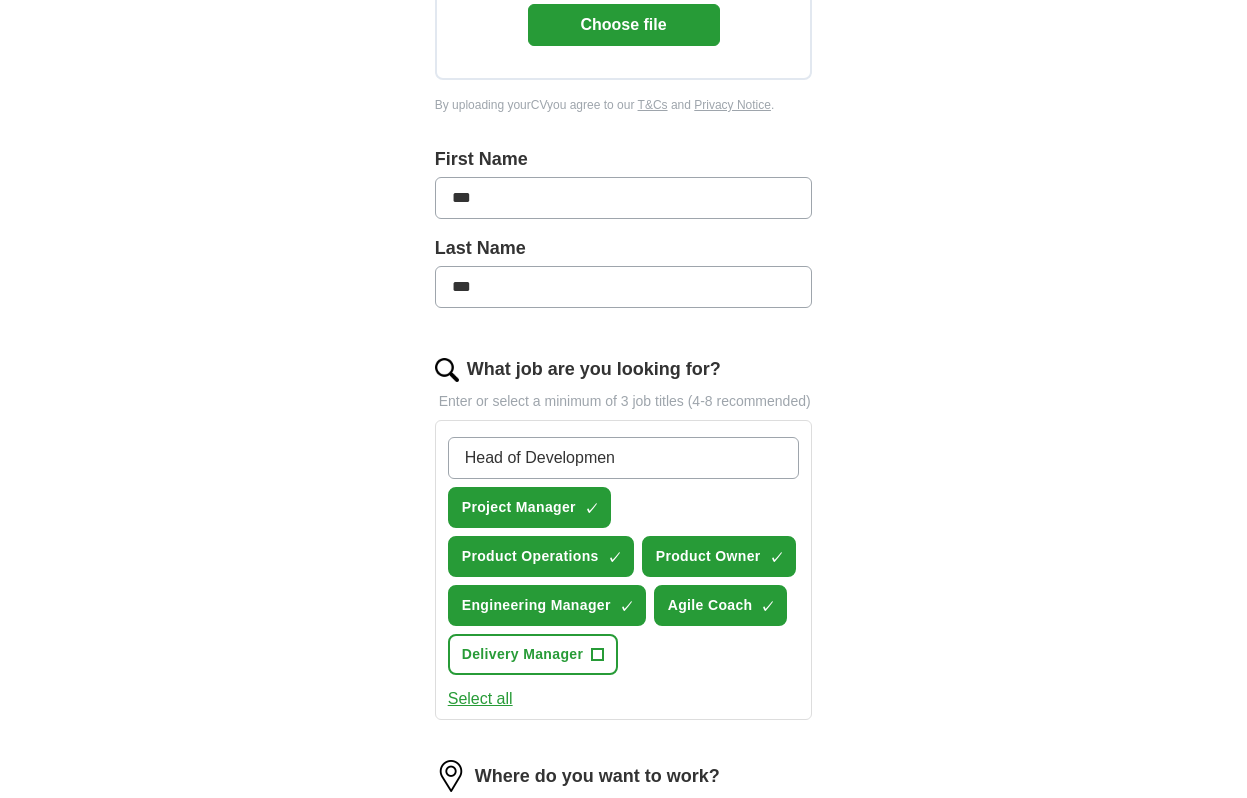 type on "Head of Development" 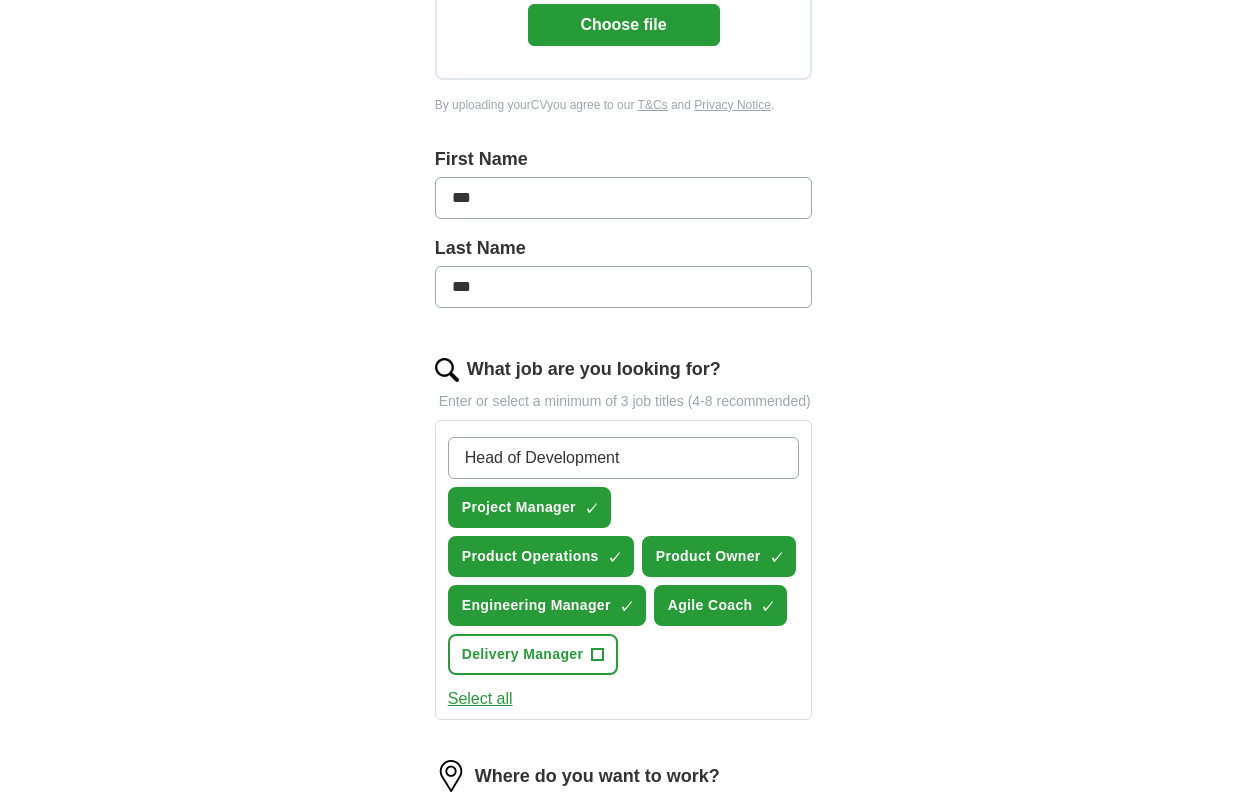 type 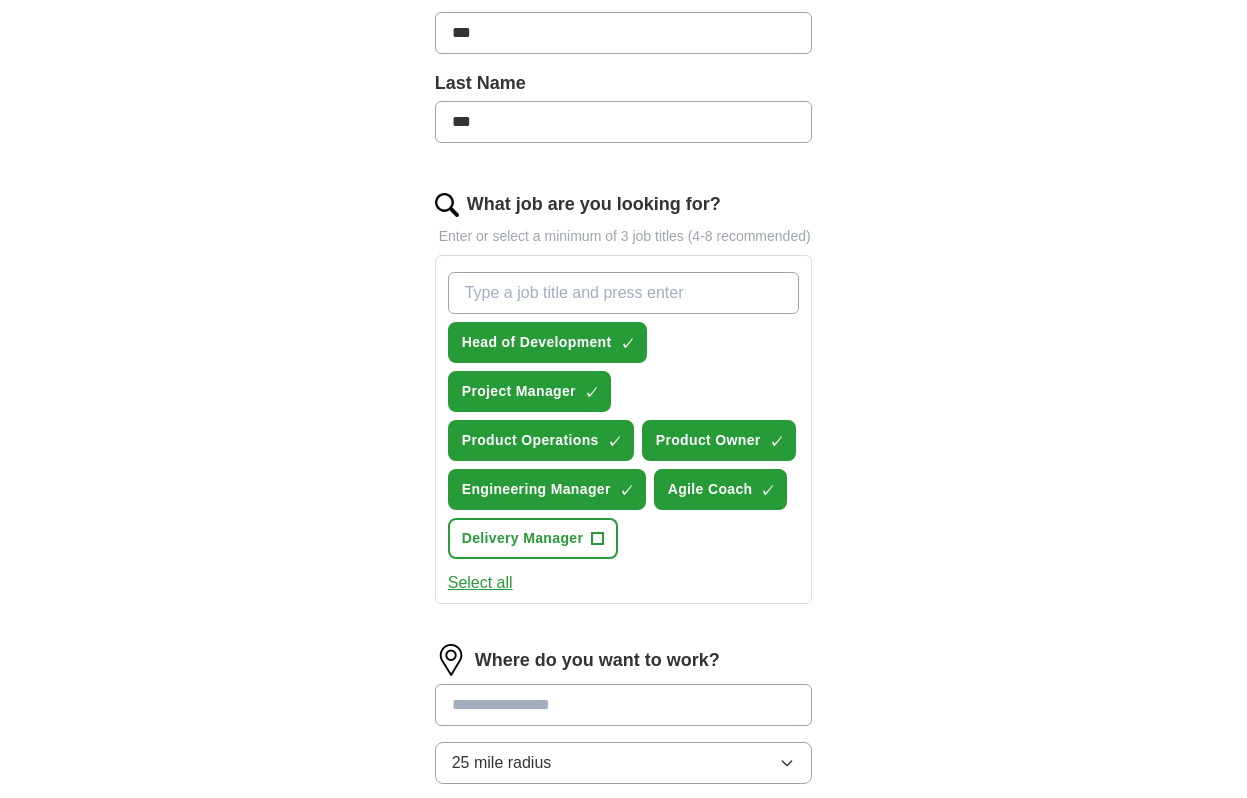 scroll, scrollTop: 648, scrollLeft: 0, axis: vertical 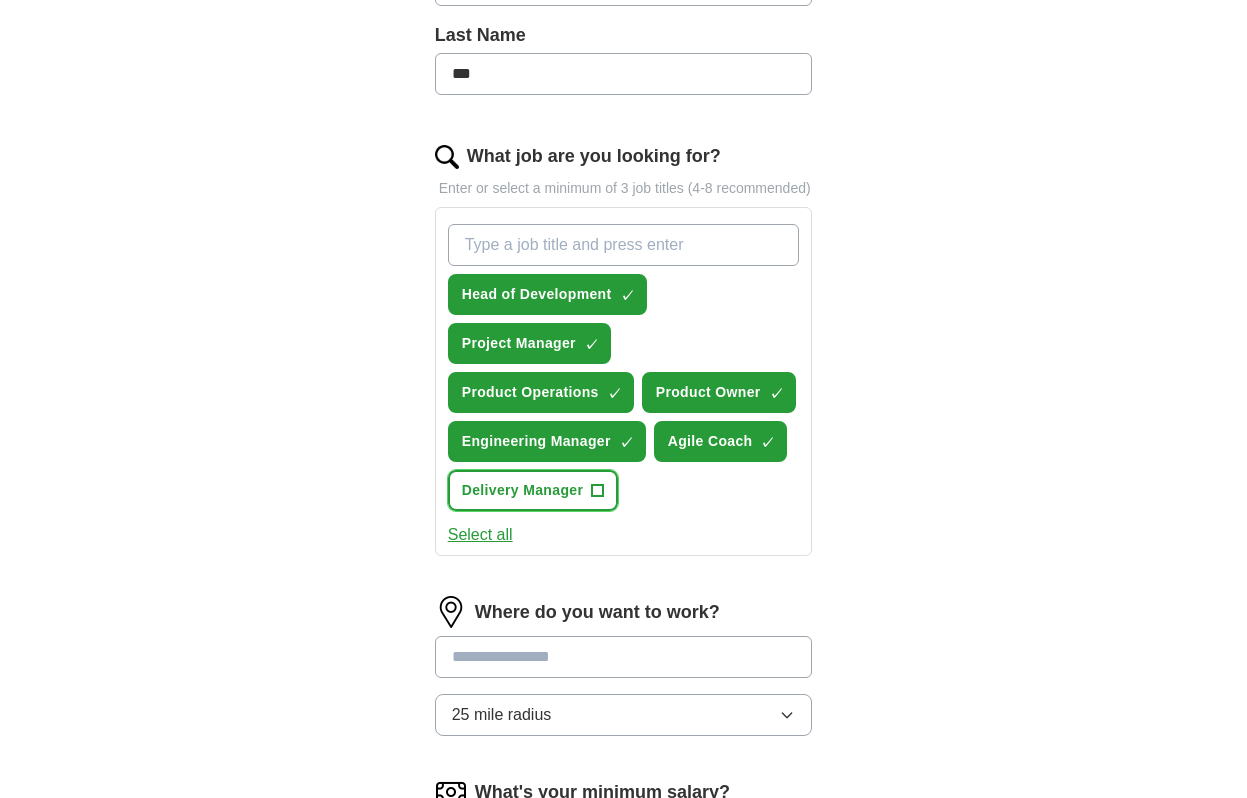 click on "Delivery Manager" at bounding box center [523, 490] 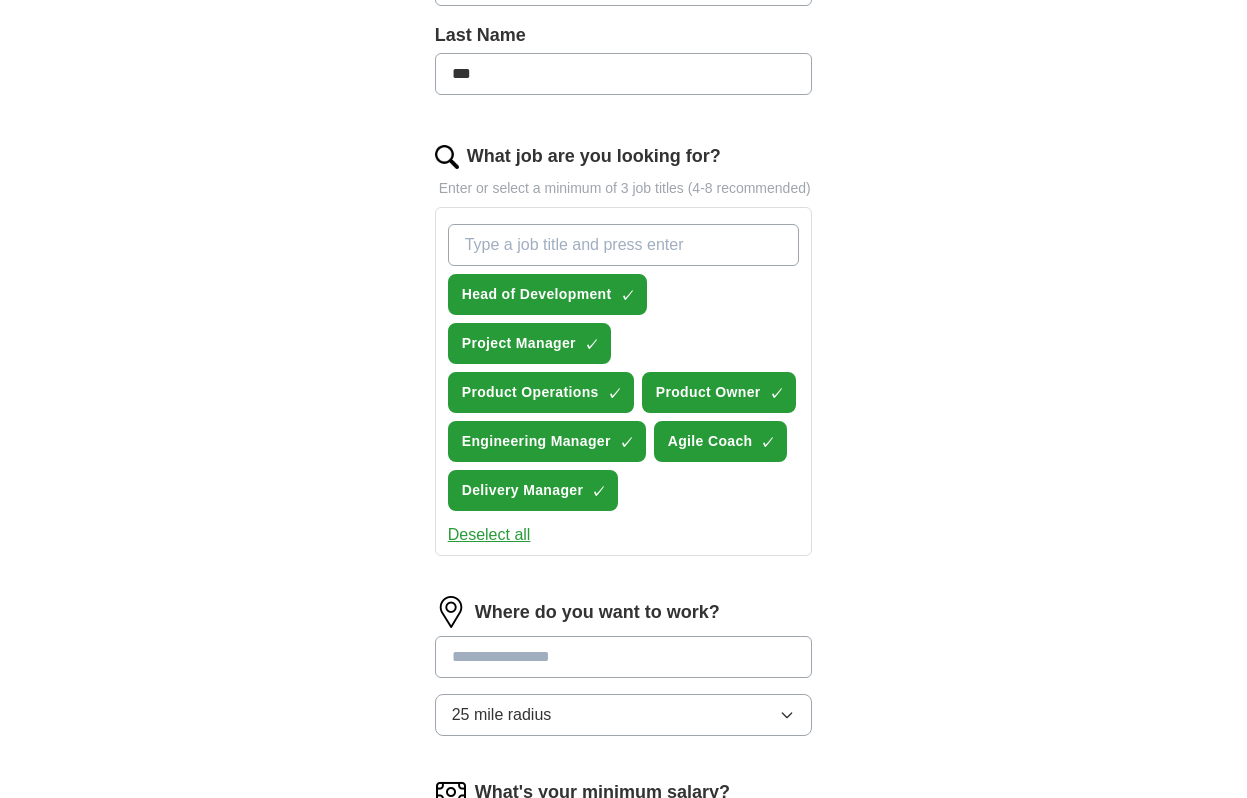 click on "Head of Development ✓ × Project Manager ✓ × Product Operations ✓ × Product Owner ✓ × Engineering Manager ✓ × Agile Coach ✓ × Delivery Manager ✓ ×" at bounding box center (624, 367) 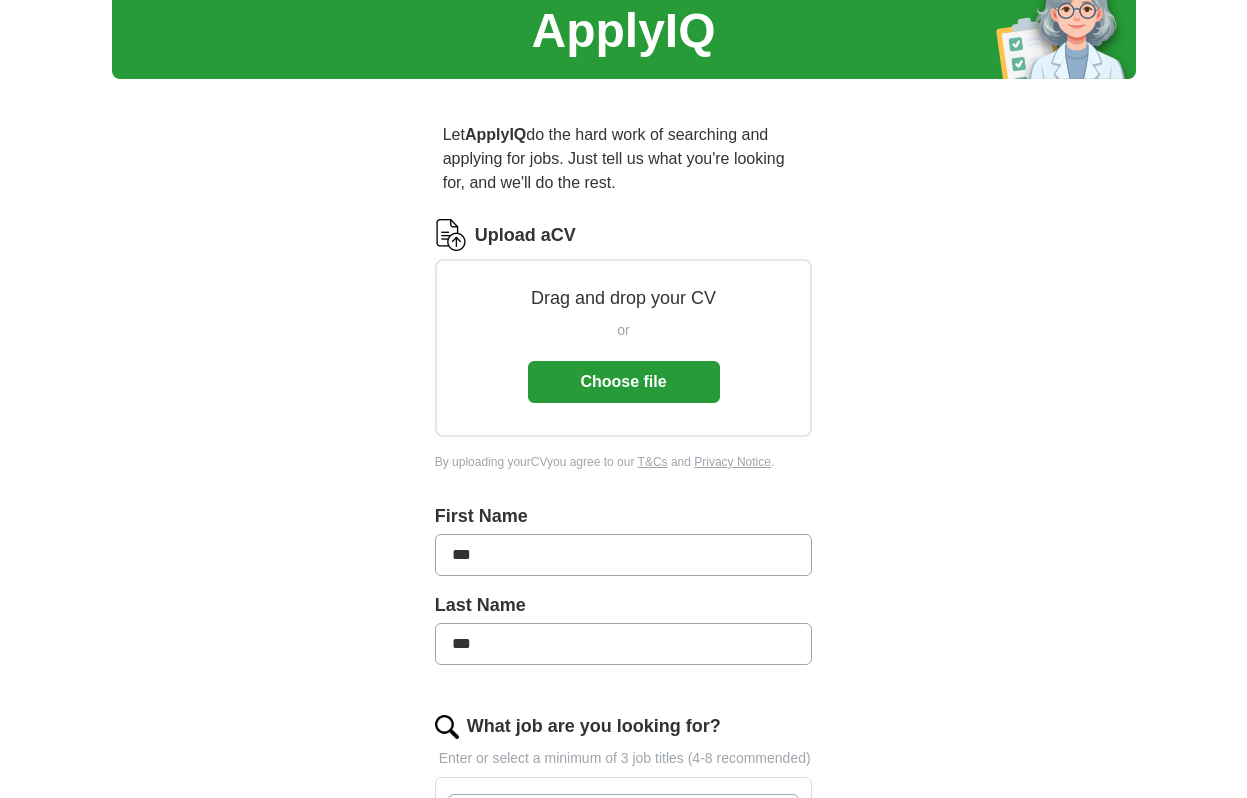 scroll, scrollTop: 0, scrollLeft: 0, axis: both 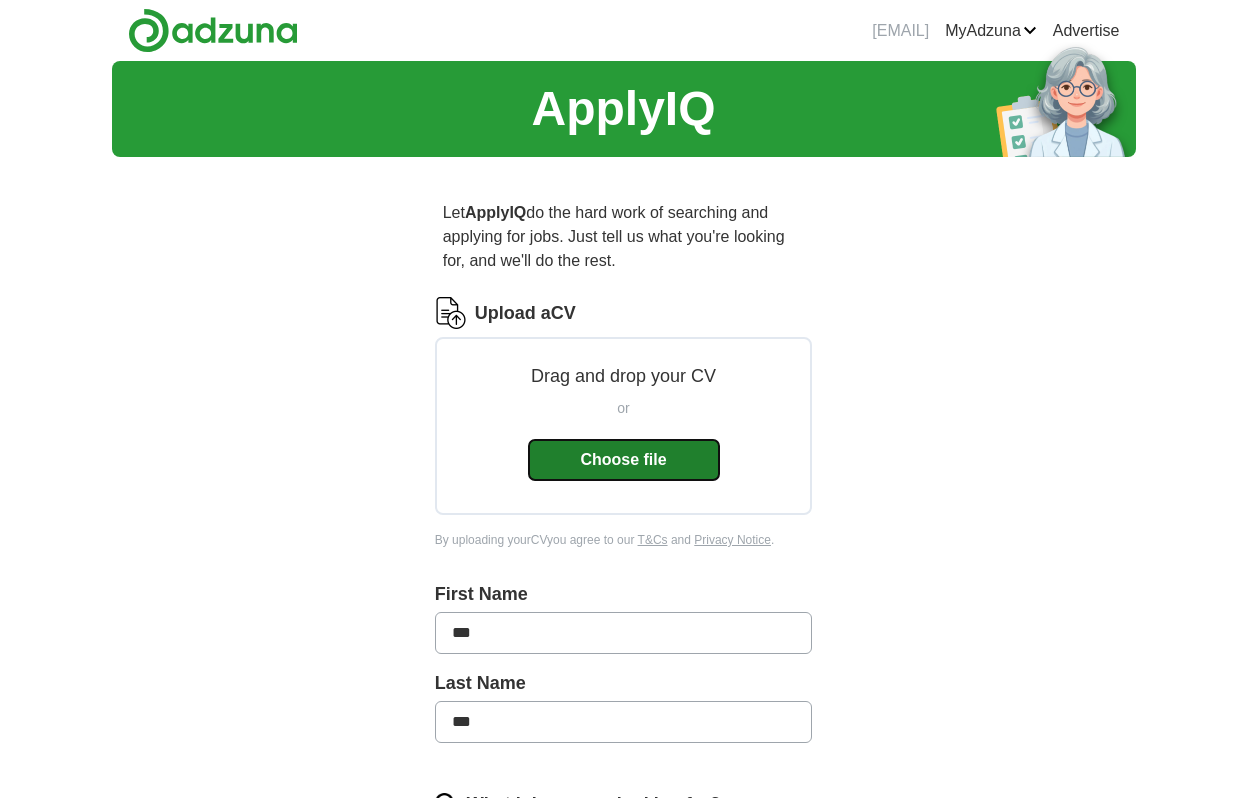 click on "Choose file" at bounding box center [624, 460] 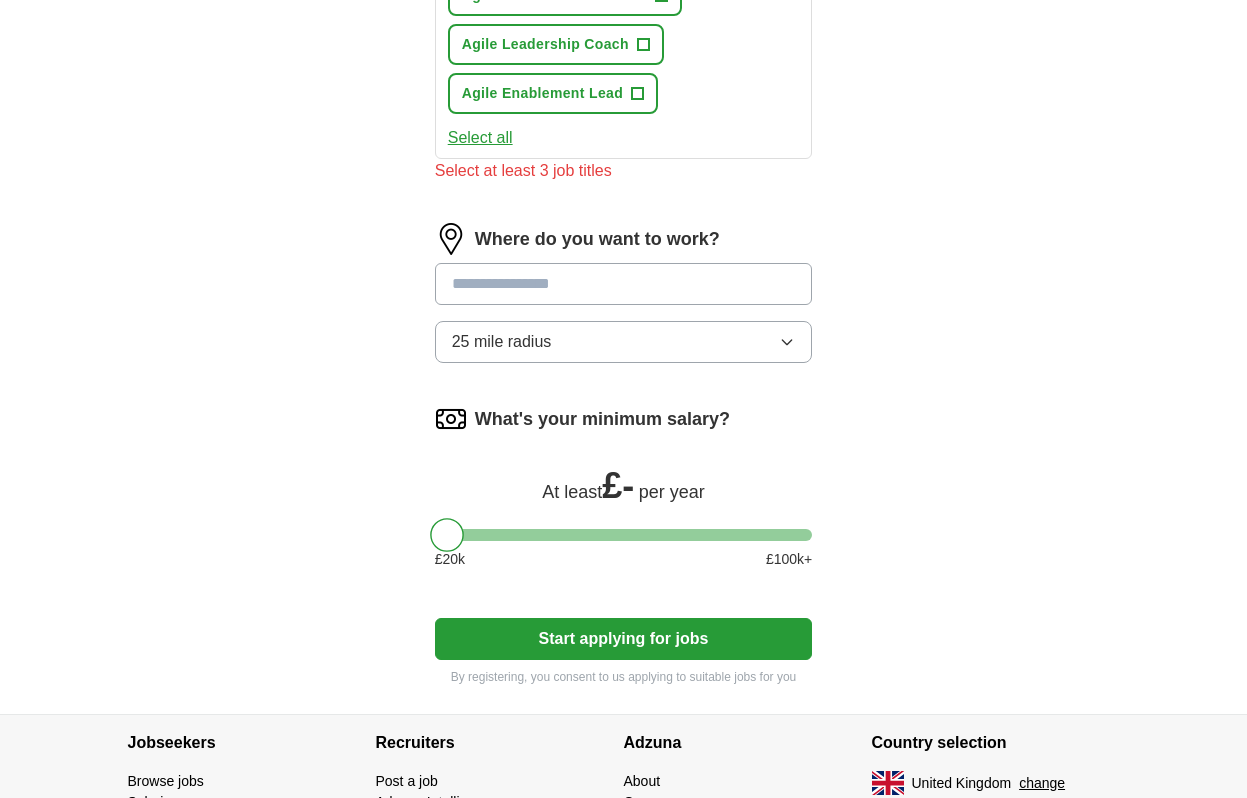 scroll, scrollTop: 1229, scrollLeft: 0, axis: vertical 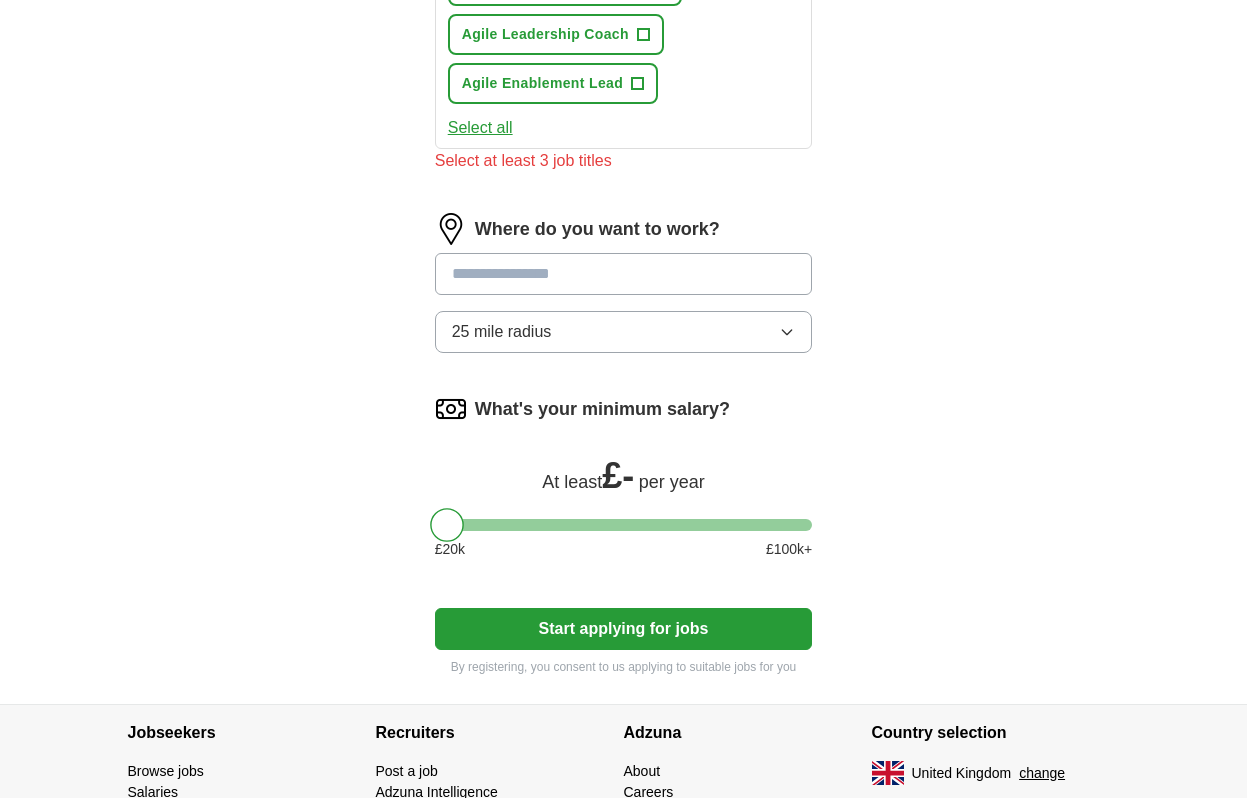 click at bounding box center (624, 274) 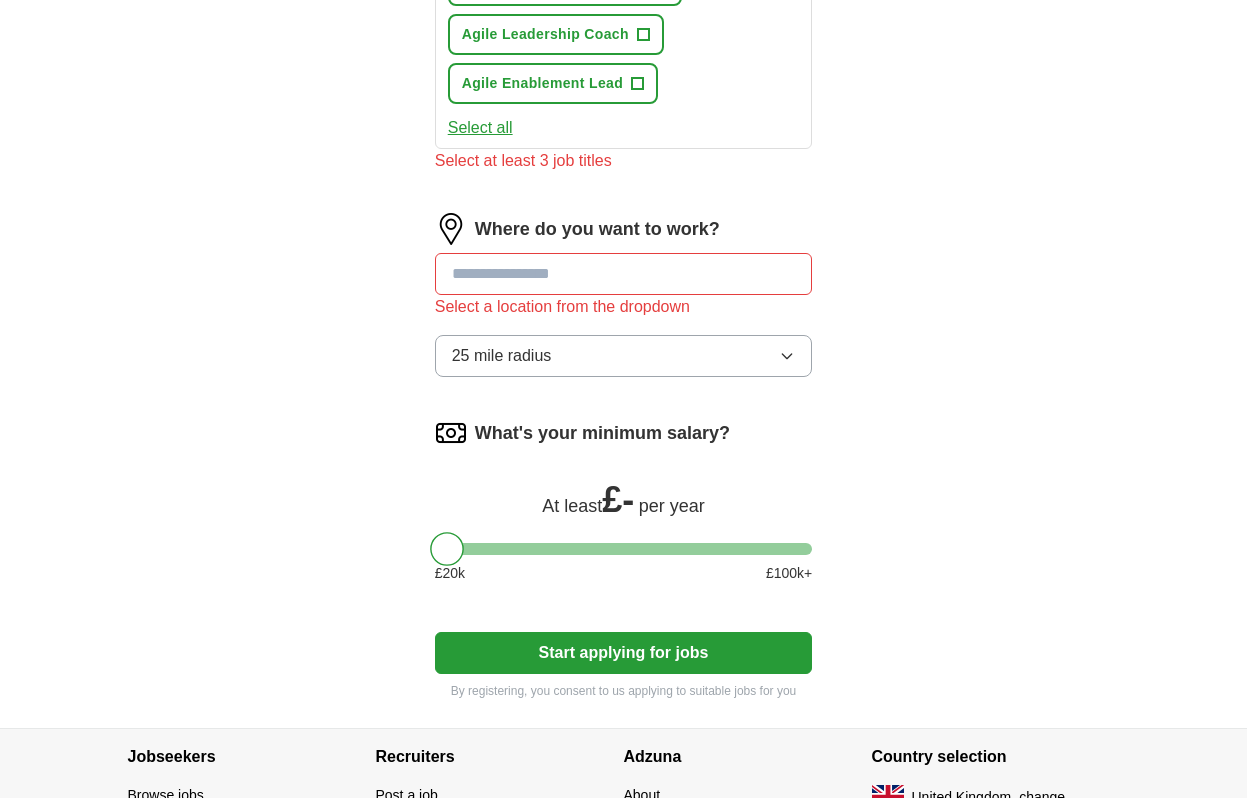 click on "What's your minimum salary? At least  £ -   per year £ 20 k £ 100 k+" at bounding box center (624, 508) 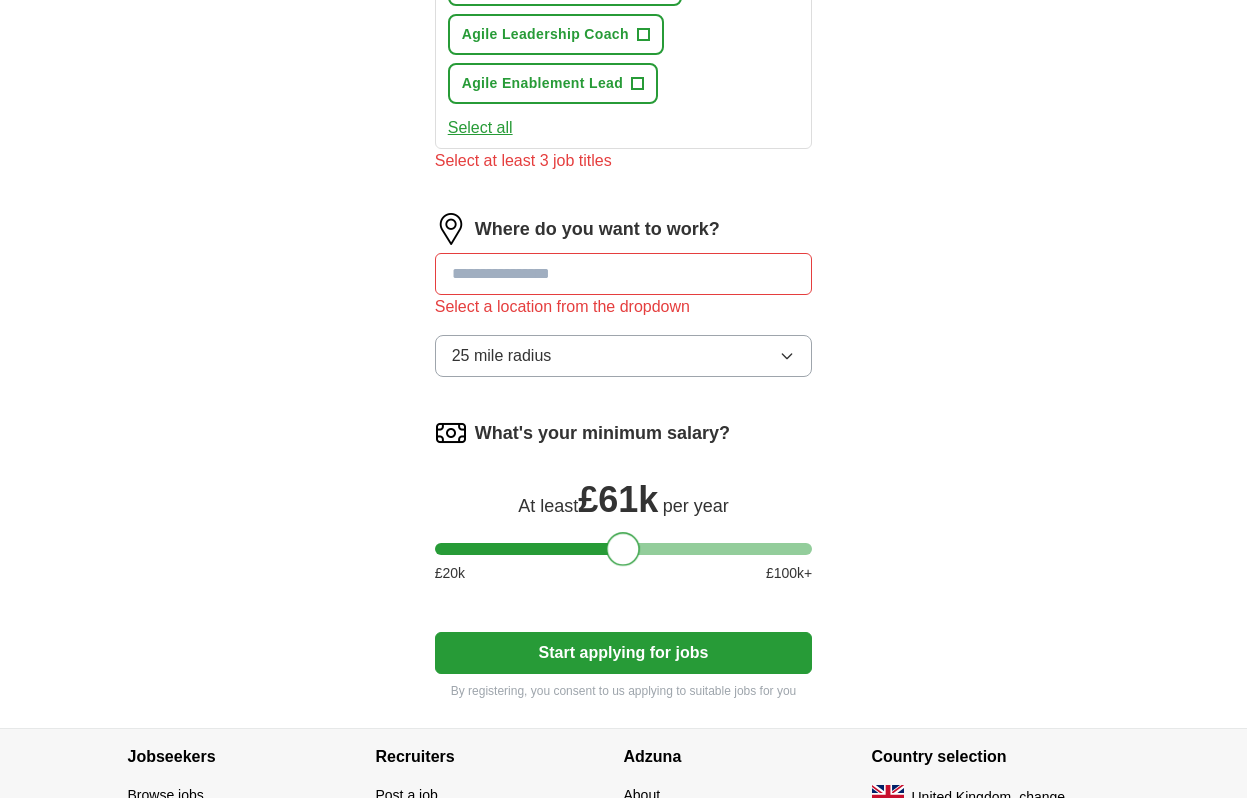 drag, startPoint x: 450, startPoint y: 567, endPoint x: 626, endPoint y: 529, distance: 180.05554 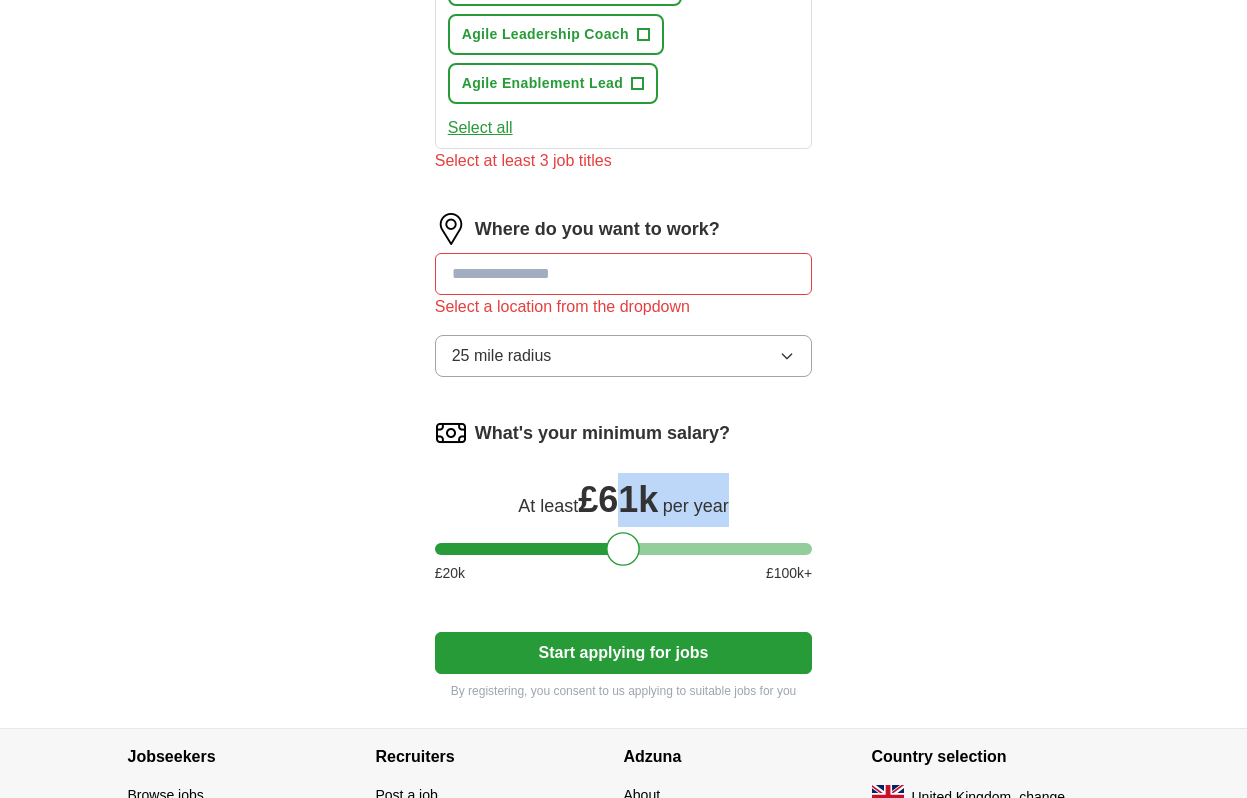 drag, startPoint x: 626, startPoint y: 529, endPoint x: 664, endPoint y: 549, distance: 42.941822 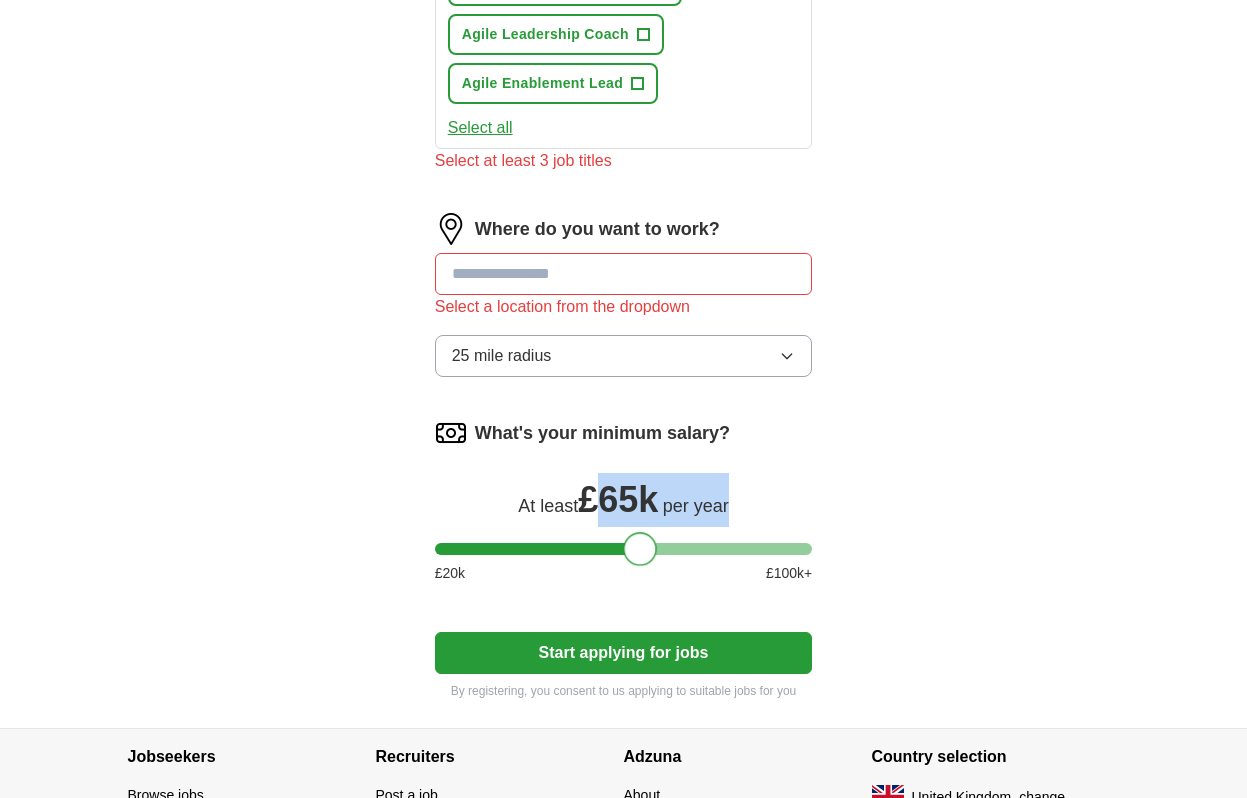 drag, startPoint x: 624, startPoint y: 564, endPoint x: 642, endPoint y: 574, distance: 20.59126 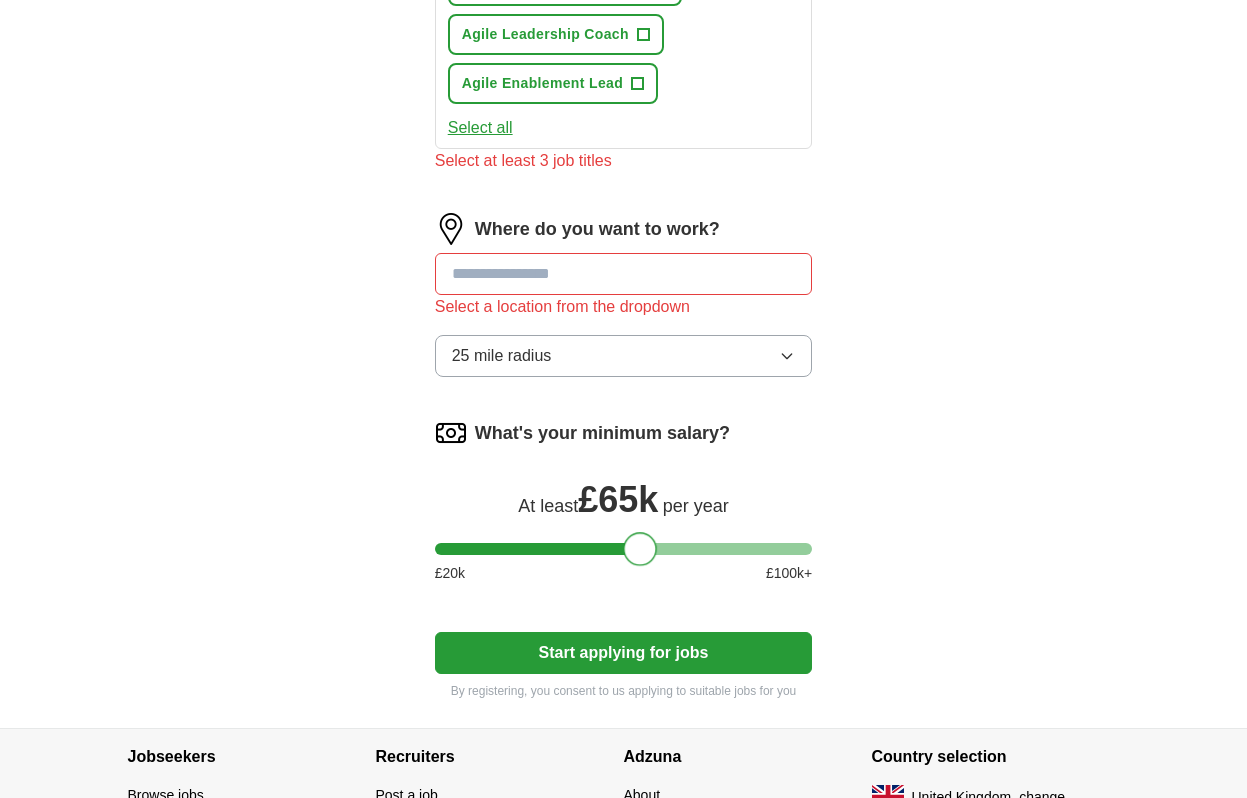 click on "Let  ApplyIQ  do the hard work of searching and applying for jobs. Just tell us what you're looking for, and we'll do the rest. Select a CV [FIRST]-[LAST]_Senior-Agile-Coach_CV-[DATE]-[MONTH].pdf [DATE], [TIME] Upload a different  CV By uploading your  CV  you agree to our   T&Cs   and   Privacy Notice . First Name *** Last Name *** What job are you looking for? Enter or select a minimum of 3 job titles (4-8 recommended) Product Delivery Coach + Agile Coach + Delivery Manager + Enterprise Agile Coach + Agile Delivery Manager + Senior Agile Coach + Coaching Consultant + Lean Delivery Consultant + Agile Transformation Lead + Agile Leadership Coach + Agile Enablement Lead + Select all Select at least 3 job titles Where do you want to work? Select a location from the dropdown 25 mile radius What's your minimum salary? At least  £ [NUMBER]k   per year £ 20 k £ 100 k+ Start applying for jobs By registering, you consent to us applying to suitable jobs for you" at bounding box center (624, -164) 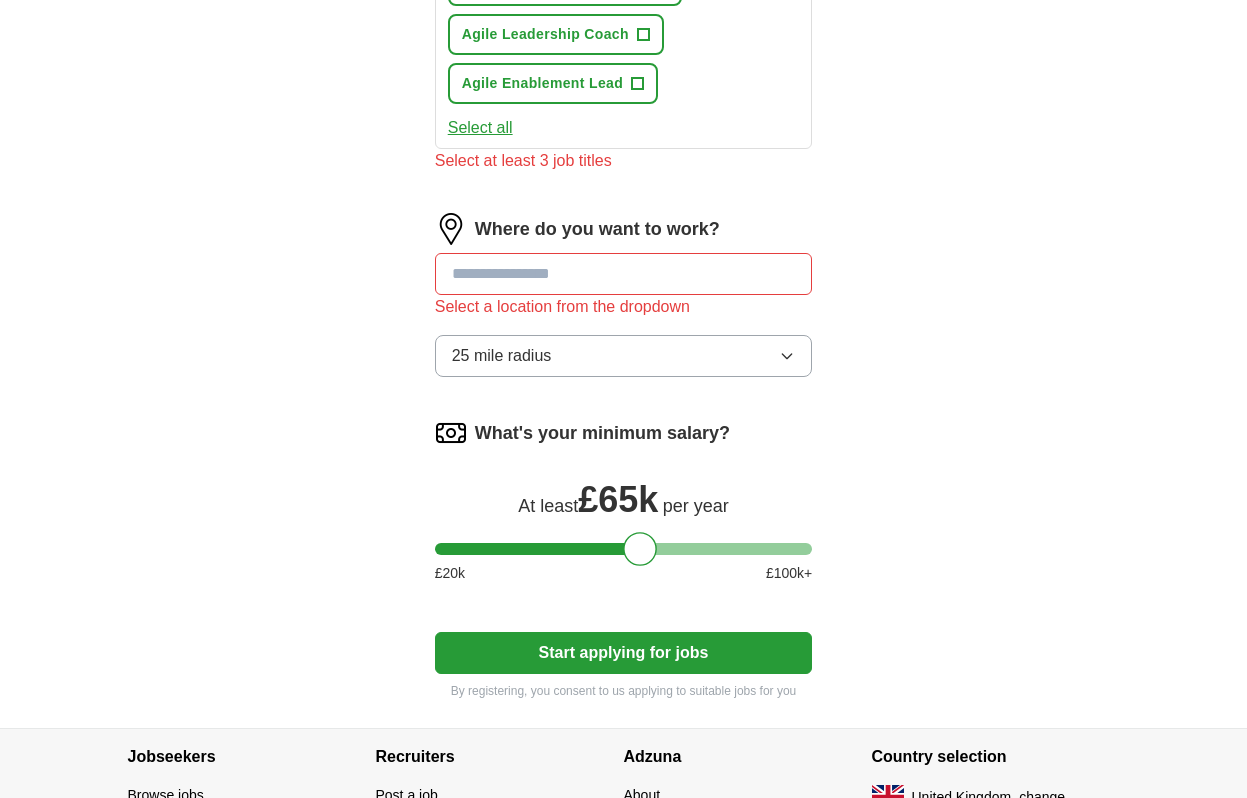 click at bounding box center (624, 274) 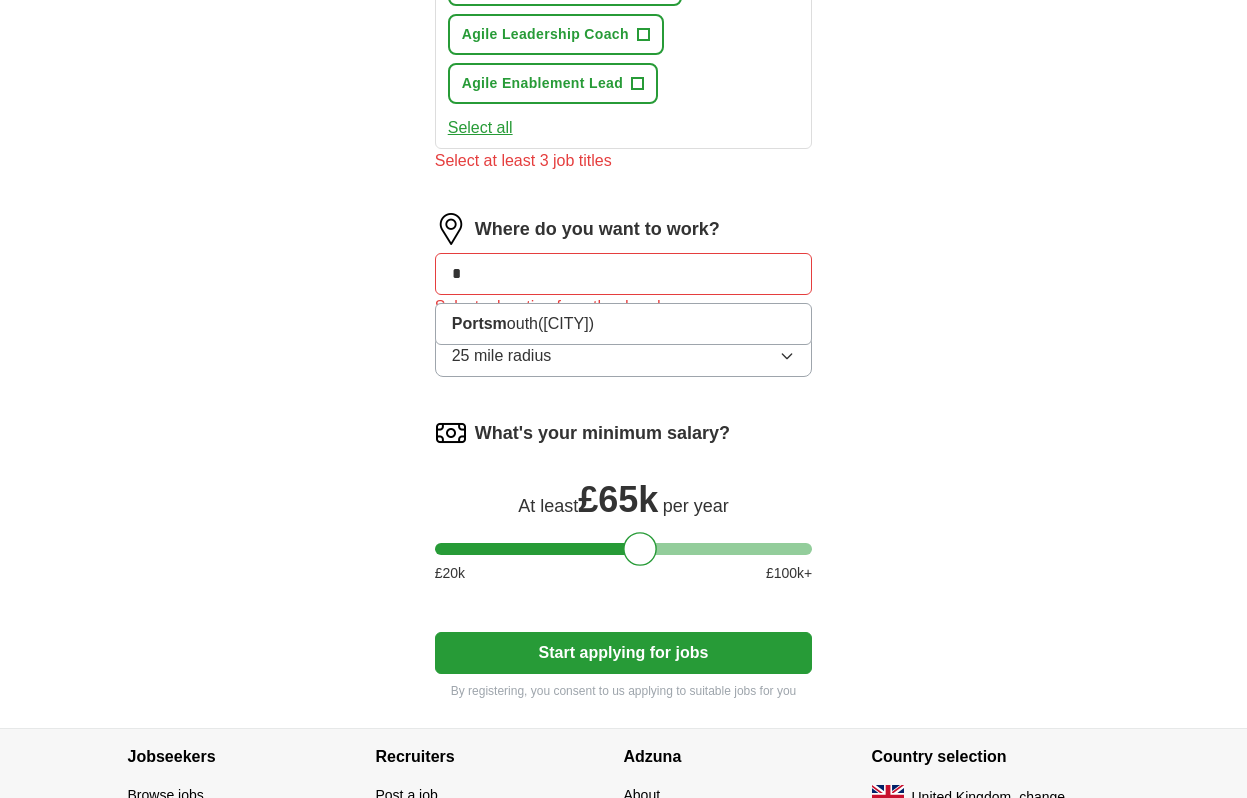 type on "*" 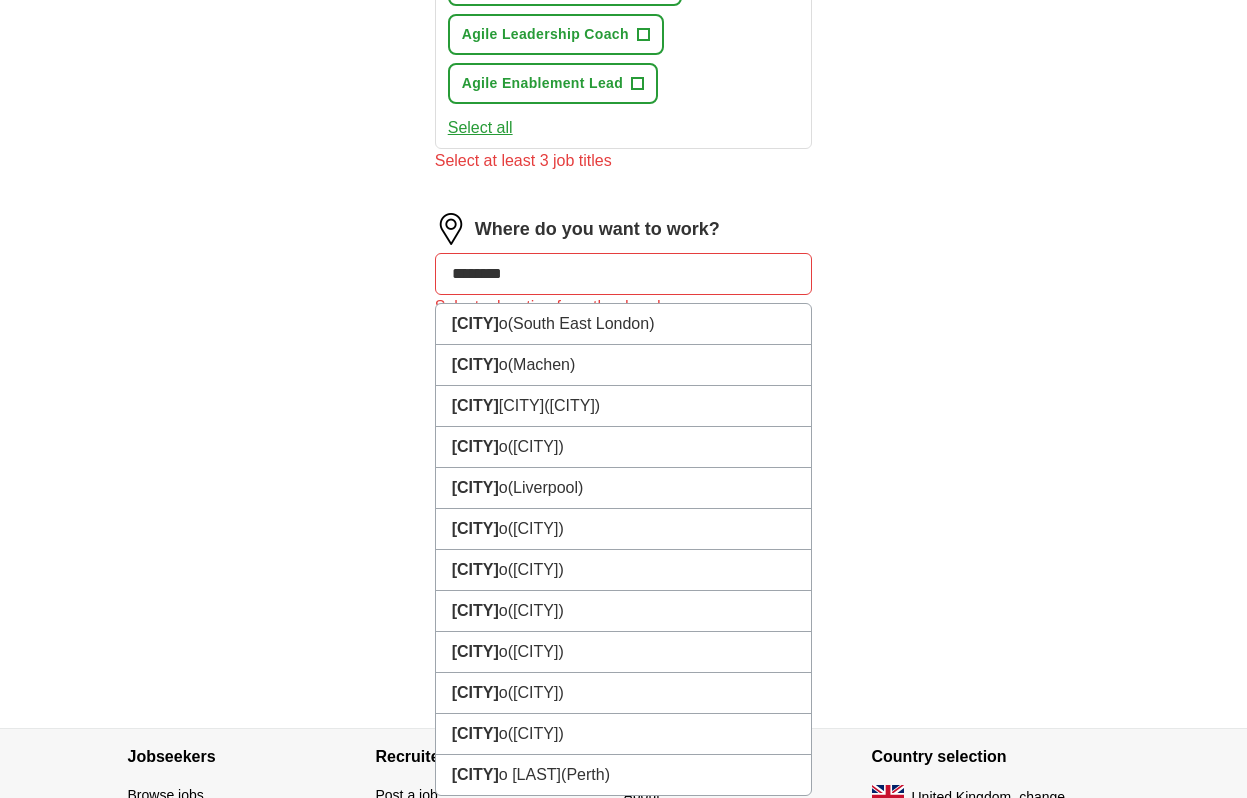 type on "*********" 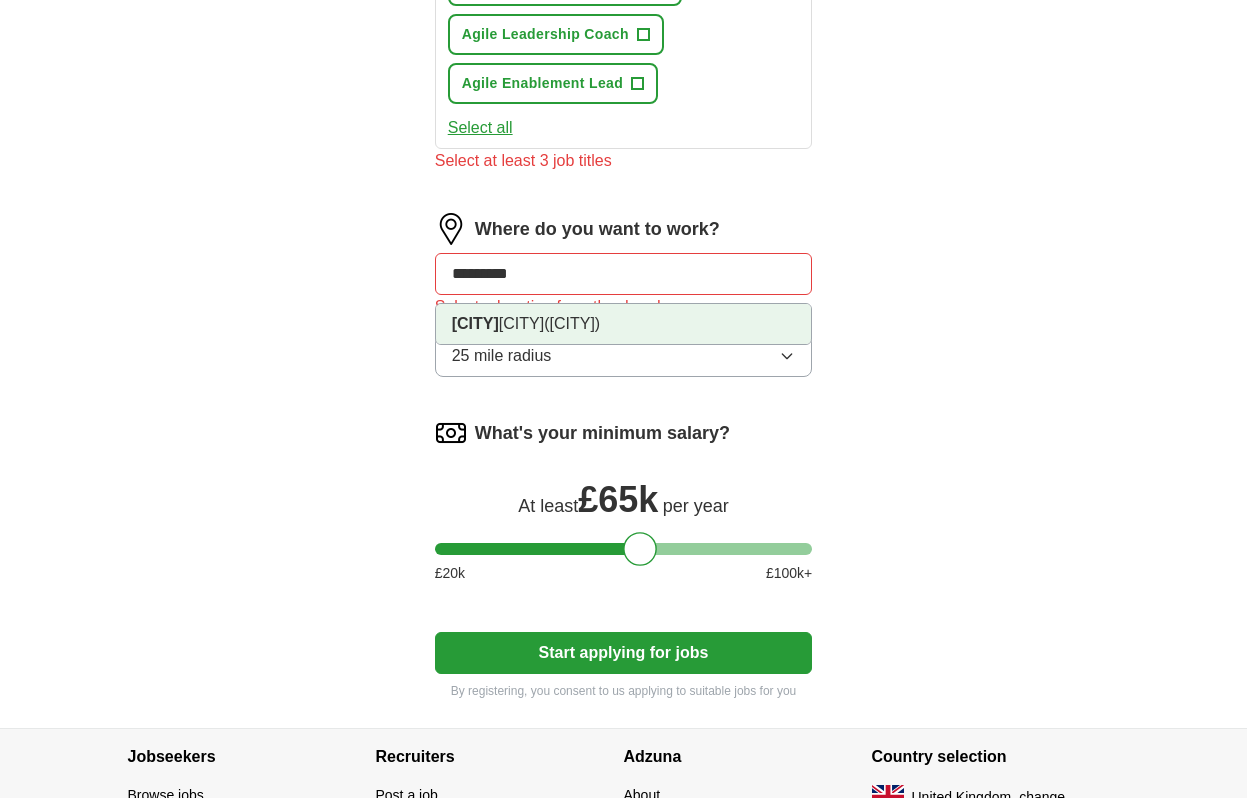 click on "[CITY] ([CITY])" at bounding box center (624, 324) 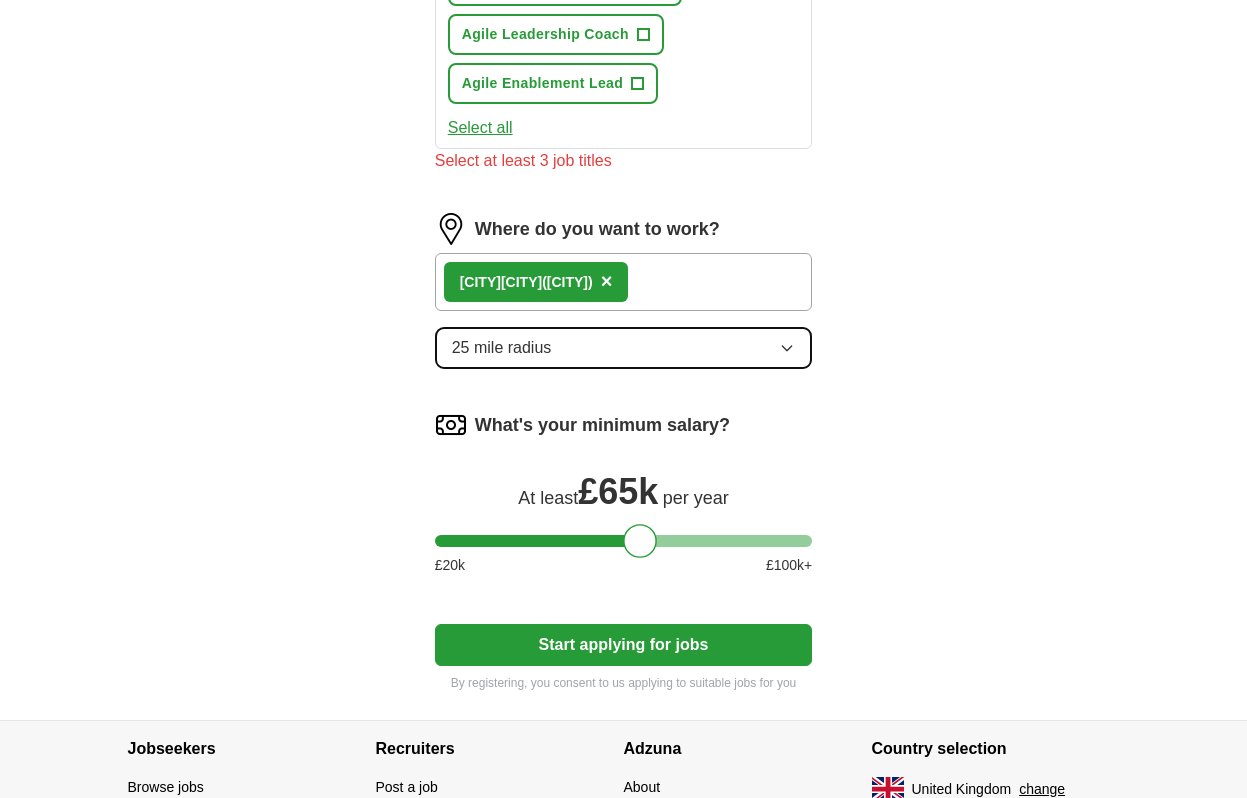 click on "25 mile radius" at bounding box center (624, 348) 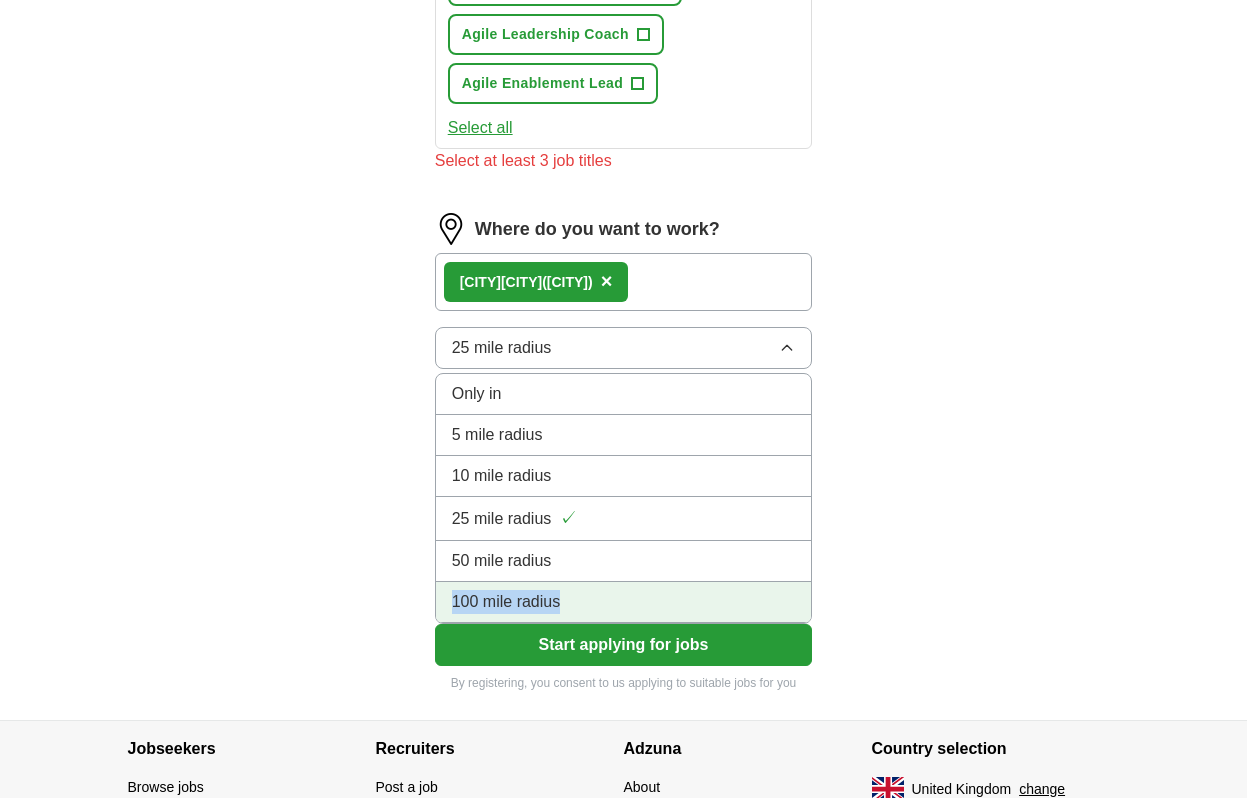 drag, startPoint x: 698, startPoint y: 597, endPoint x: 691, endPoint y: 616, distance: 20.248457 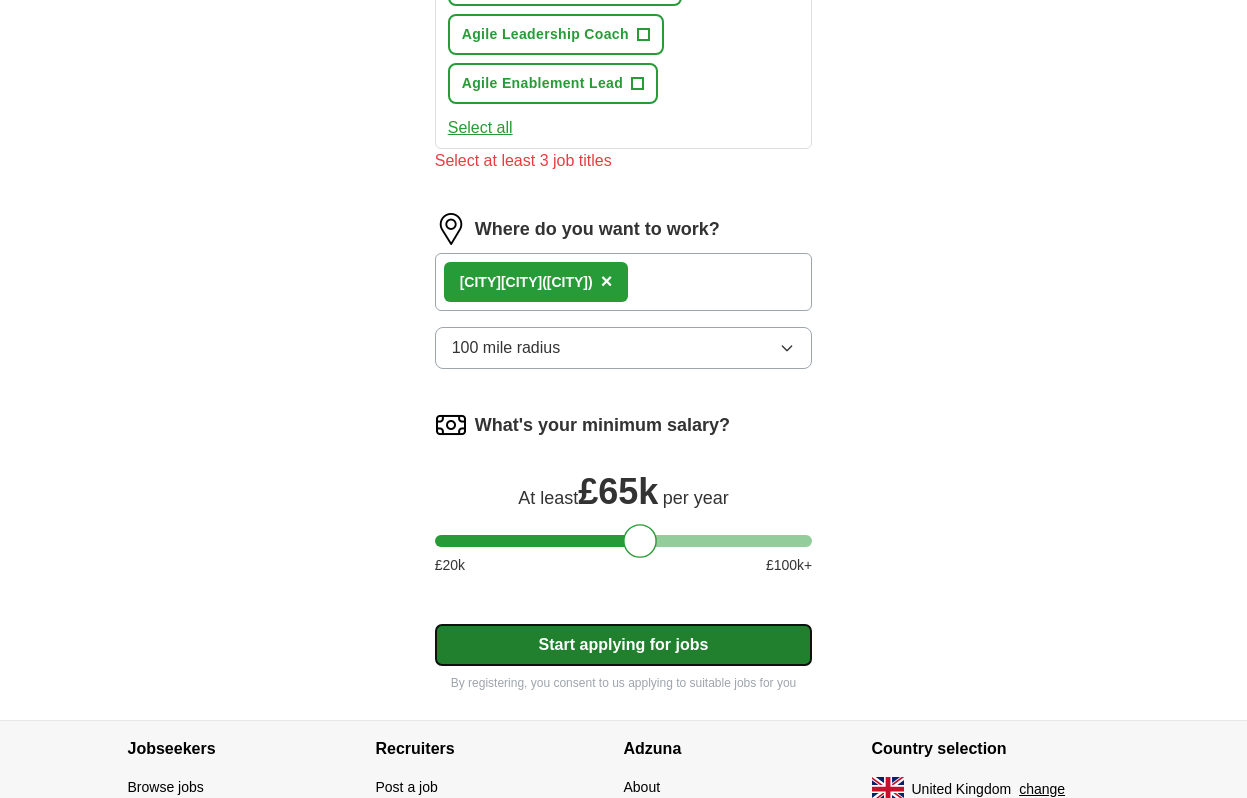 click on "Start applying for jobs" at bounding box center [624, 645] 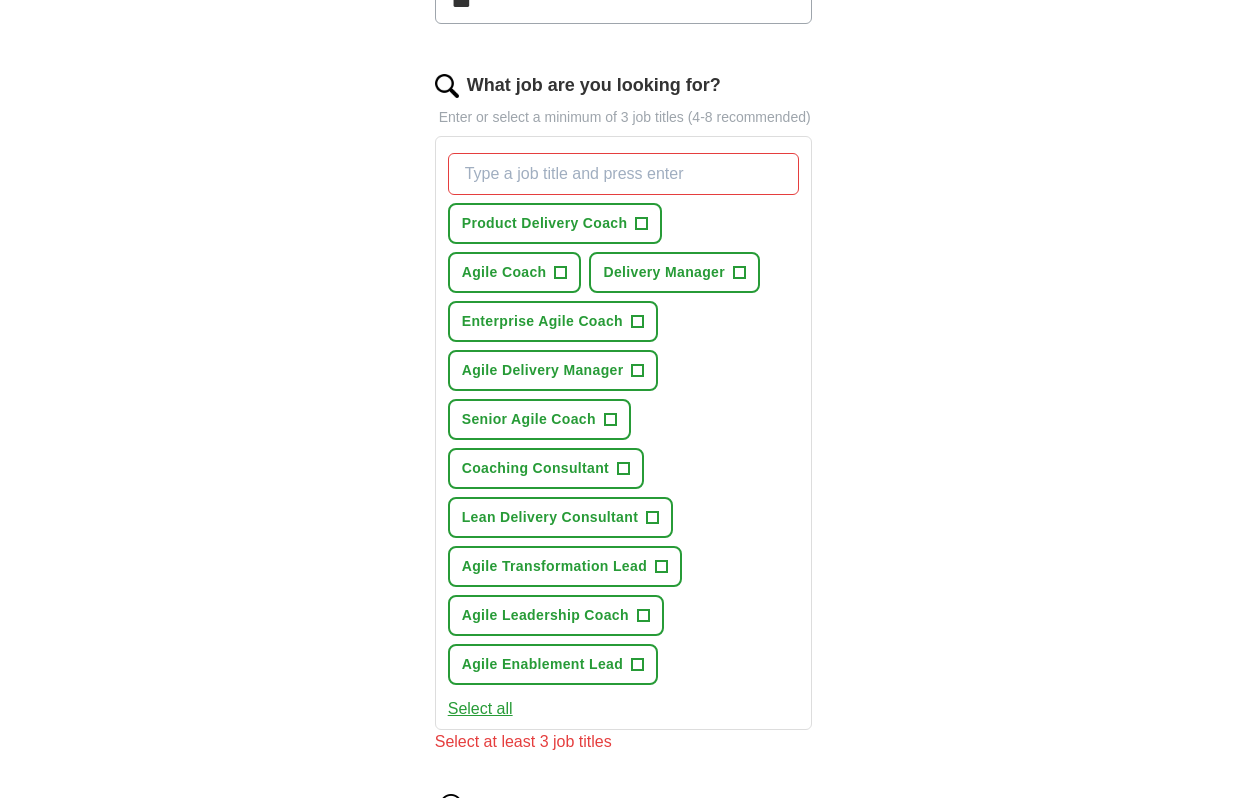 scroll, scrollTop: 661, scrollLeft: 0, axis: vertical 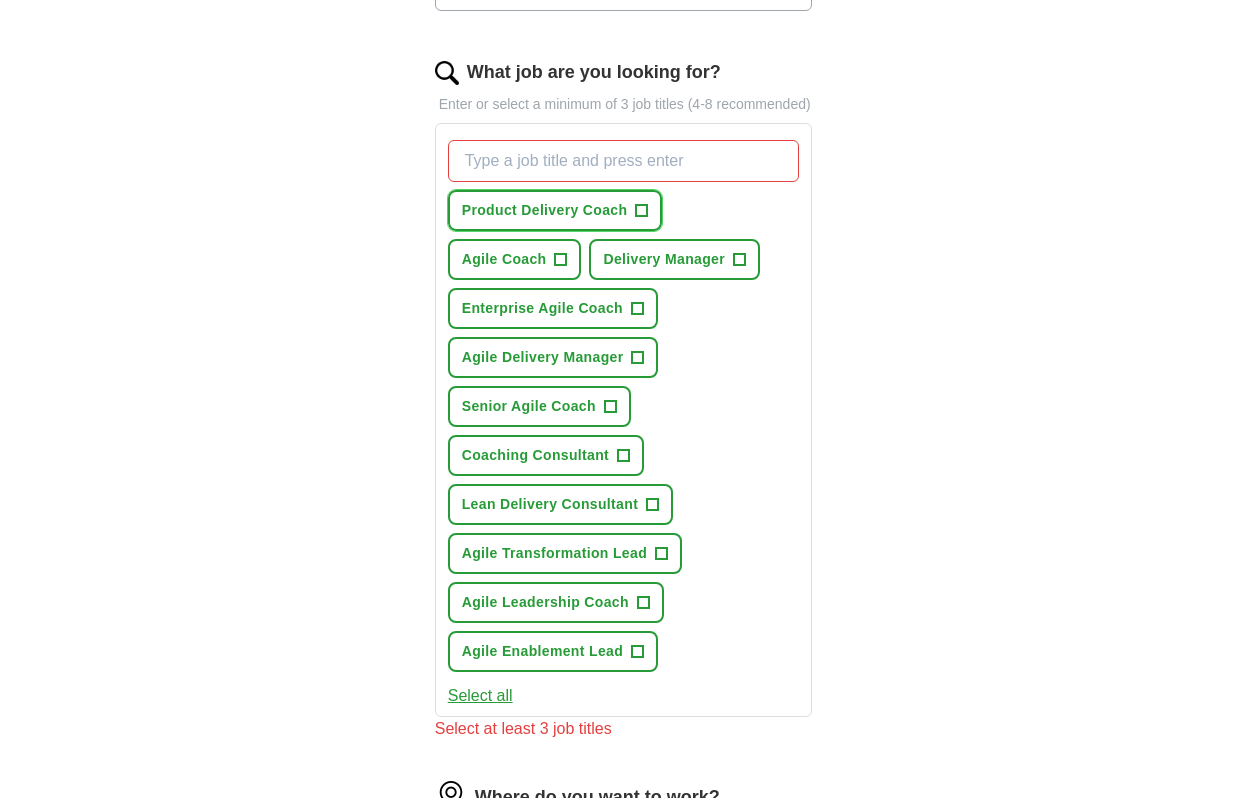 click on "+" at bounding box center [642, 211] 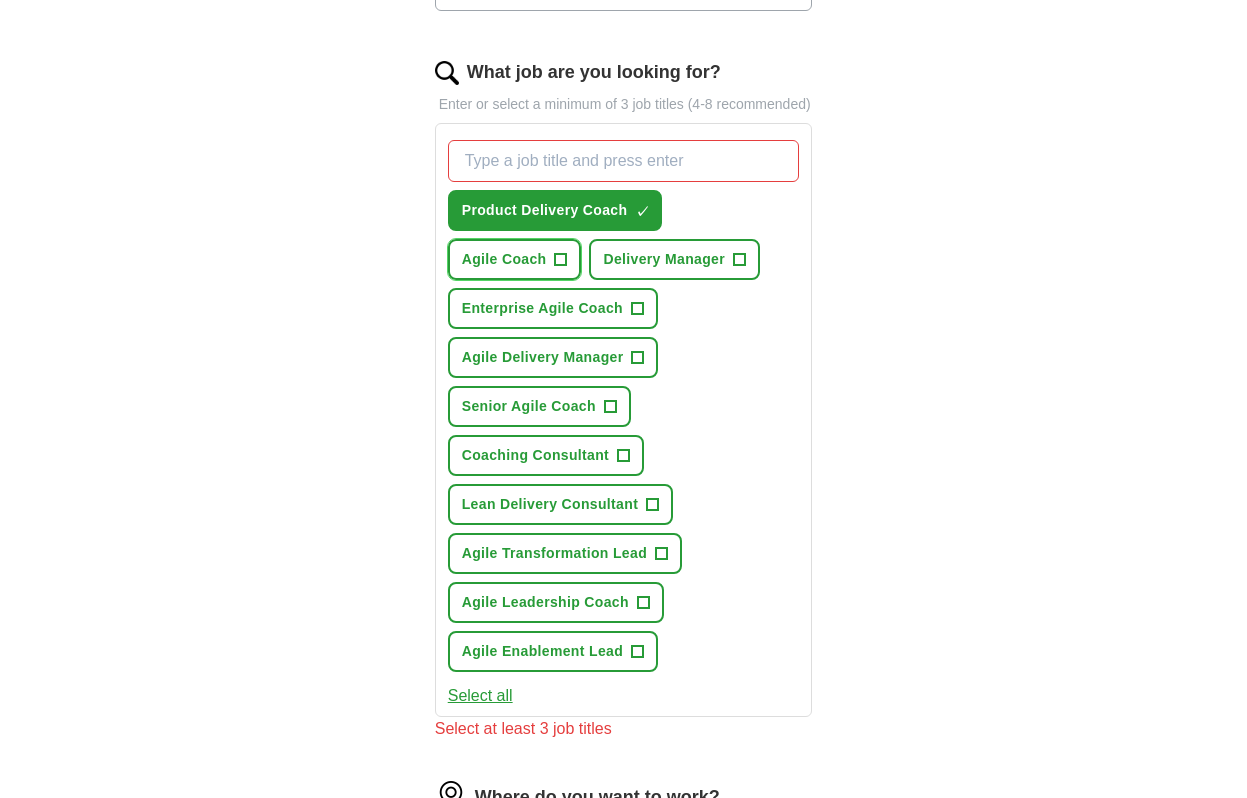 click on "Agile Coach" at bounding box center [504, 259] 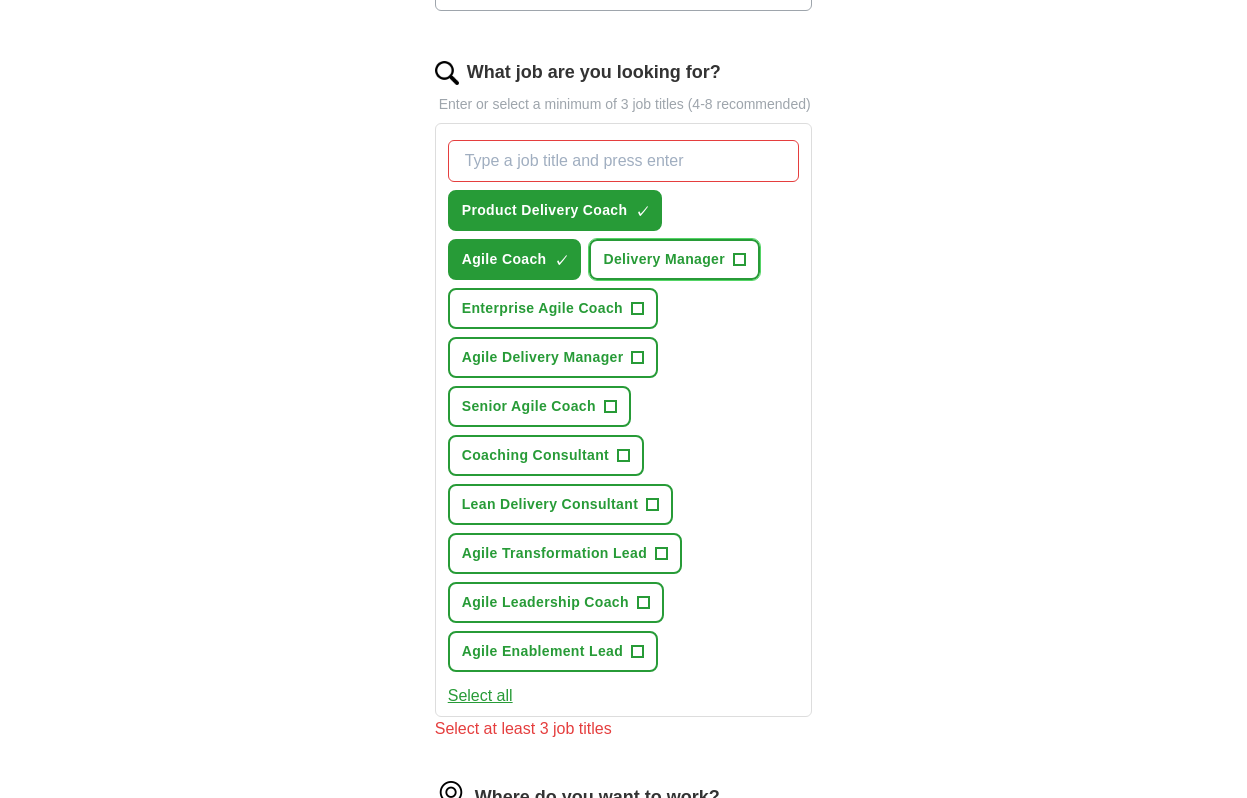 click on "Delivery Manager" at bounding box center (664, 259) 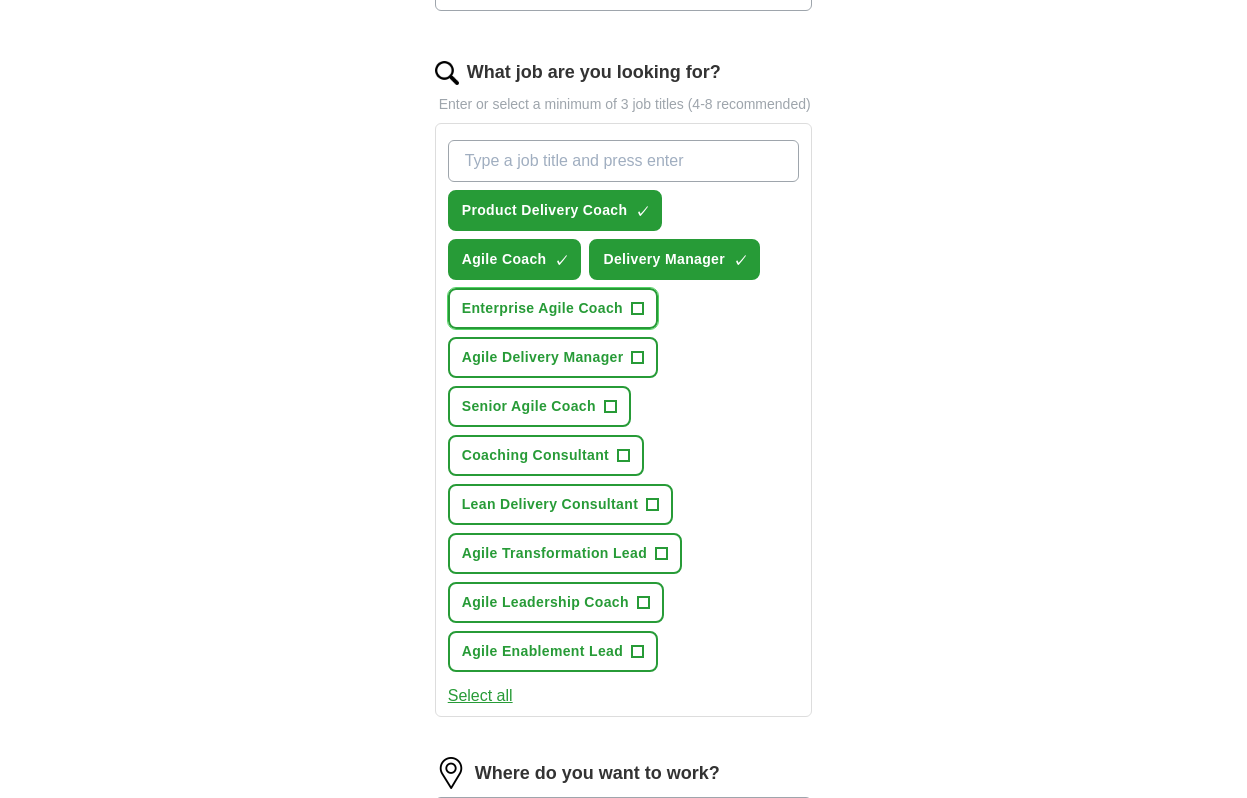 click on "Enterprise Agile Coach +" at bounding box center (553, 308) 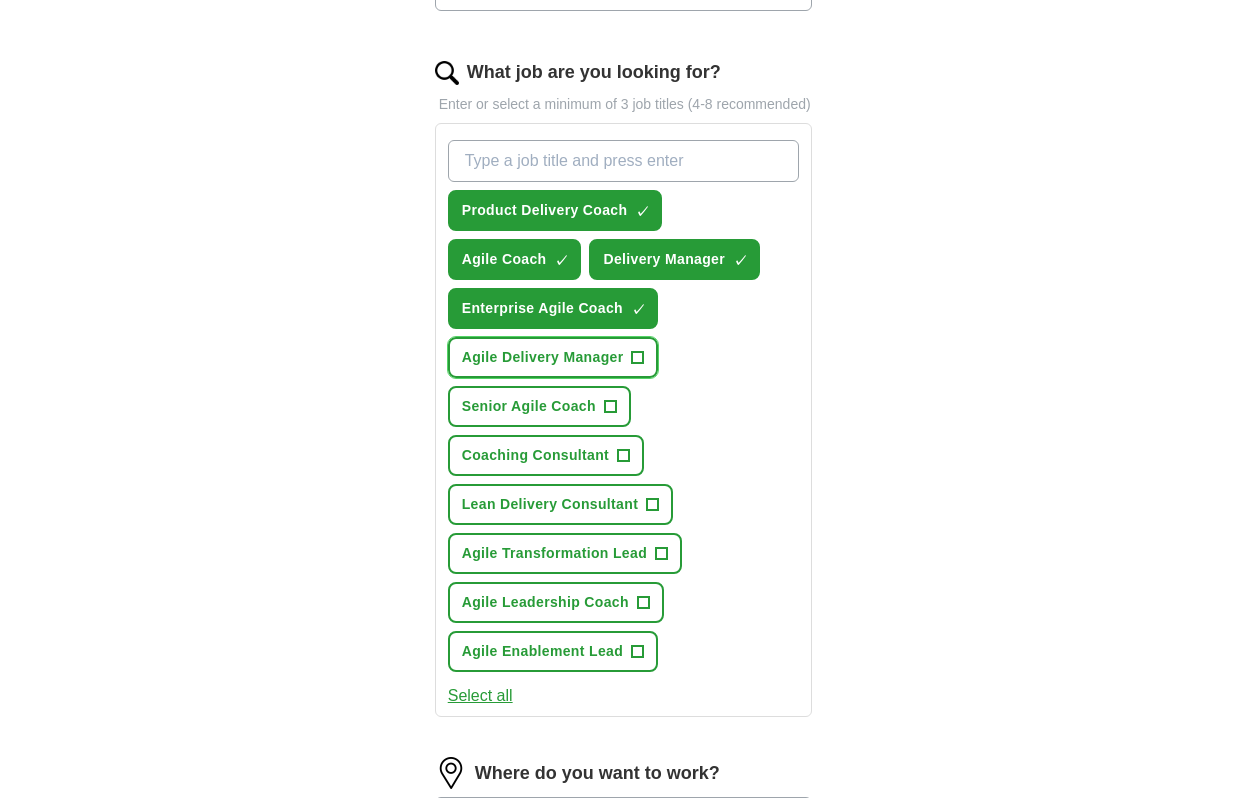 click on "Agile Delivery Manager" at bounding box center [543, 357] 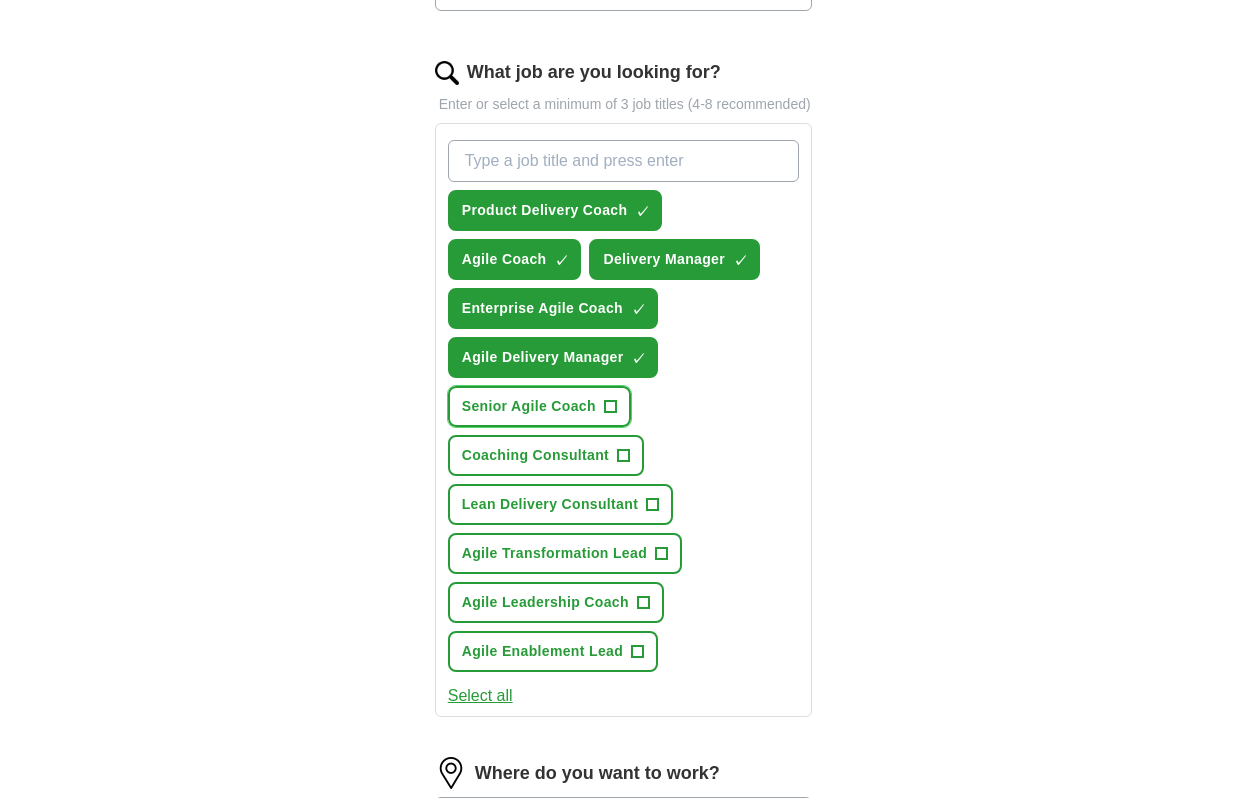 click on "Senior Agile Coach +" at bounding box center (539, 406) 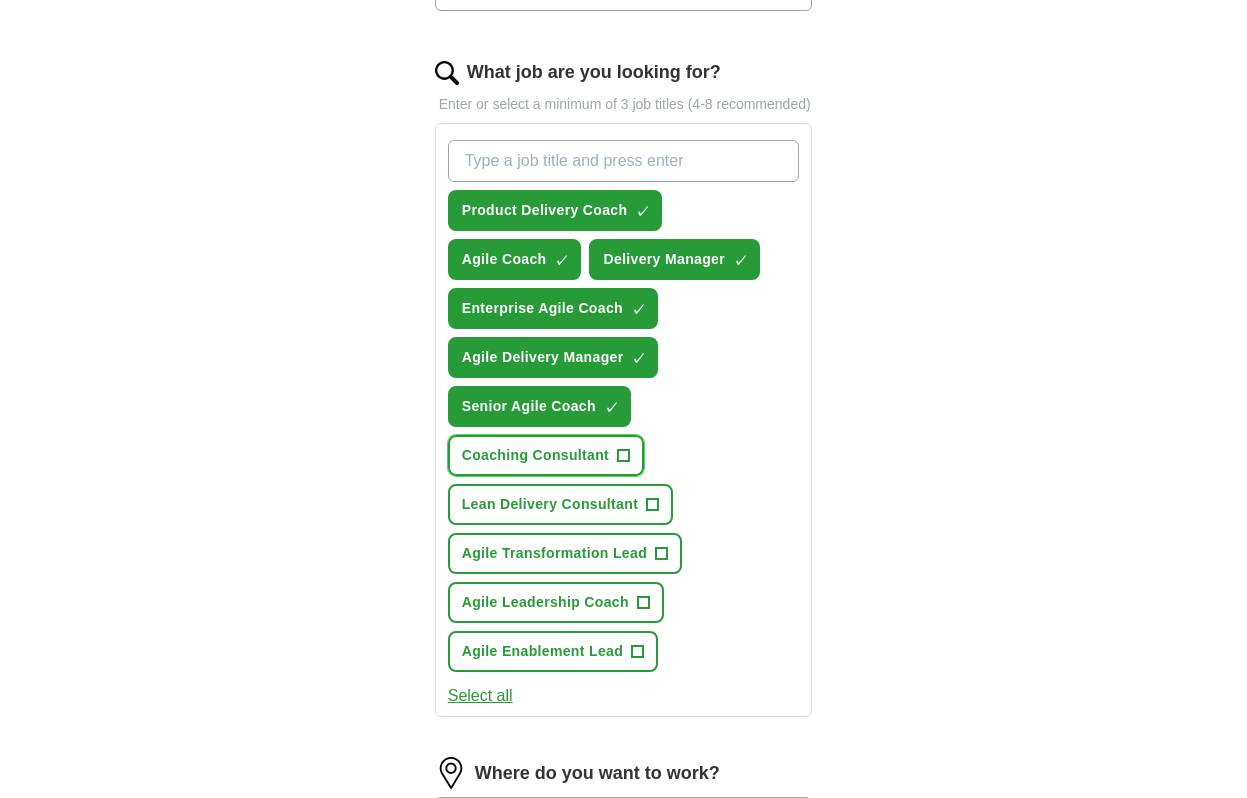 click on "Coaching Consultant" at bounding box center [535, 455] 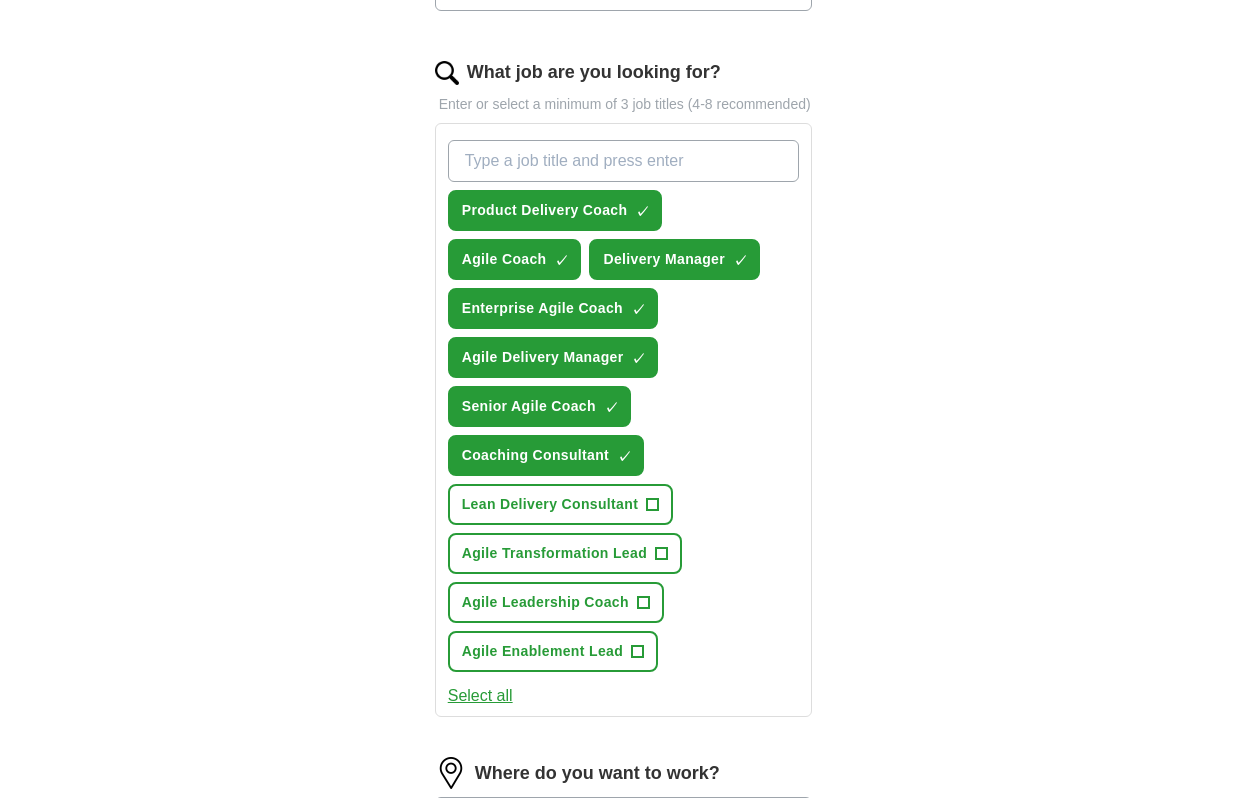 click on "Product Delivery Coach ✓ × Agile Coach ✓ × Delivery Manager ✓ × Enterprise Agile Coach ✓ × Agile Delivery Manager ✓ × Senior Agile Coach ✓ × Coaching Consultant ✓ × Lean Delivery Consultant + Agile Transformation Lead + Agile Leadership Coach + Agile Enablement Lead +" at bounding box center (624, 406) 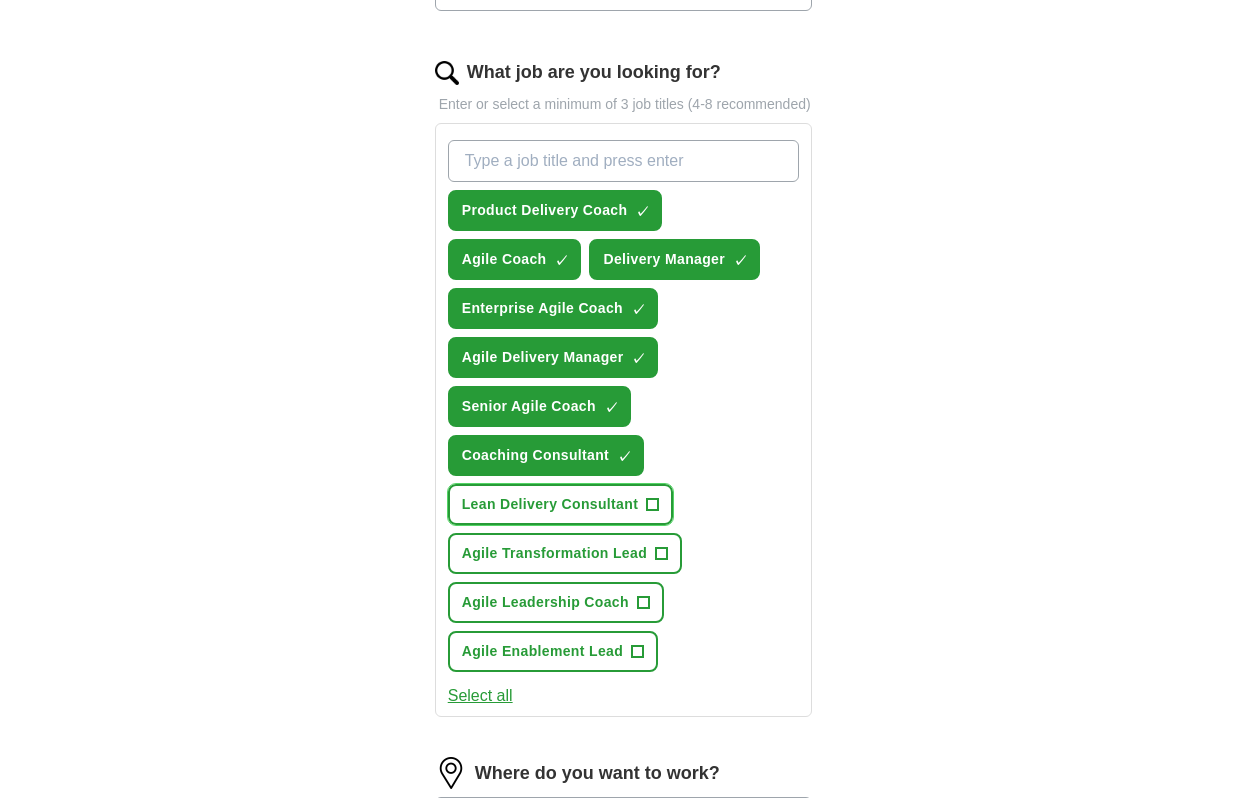 click on "Lean Delivery Consultant" at bounding box center (550, 504) 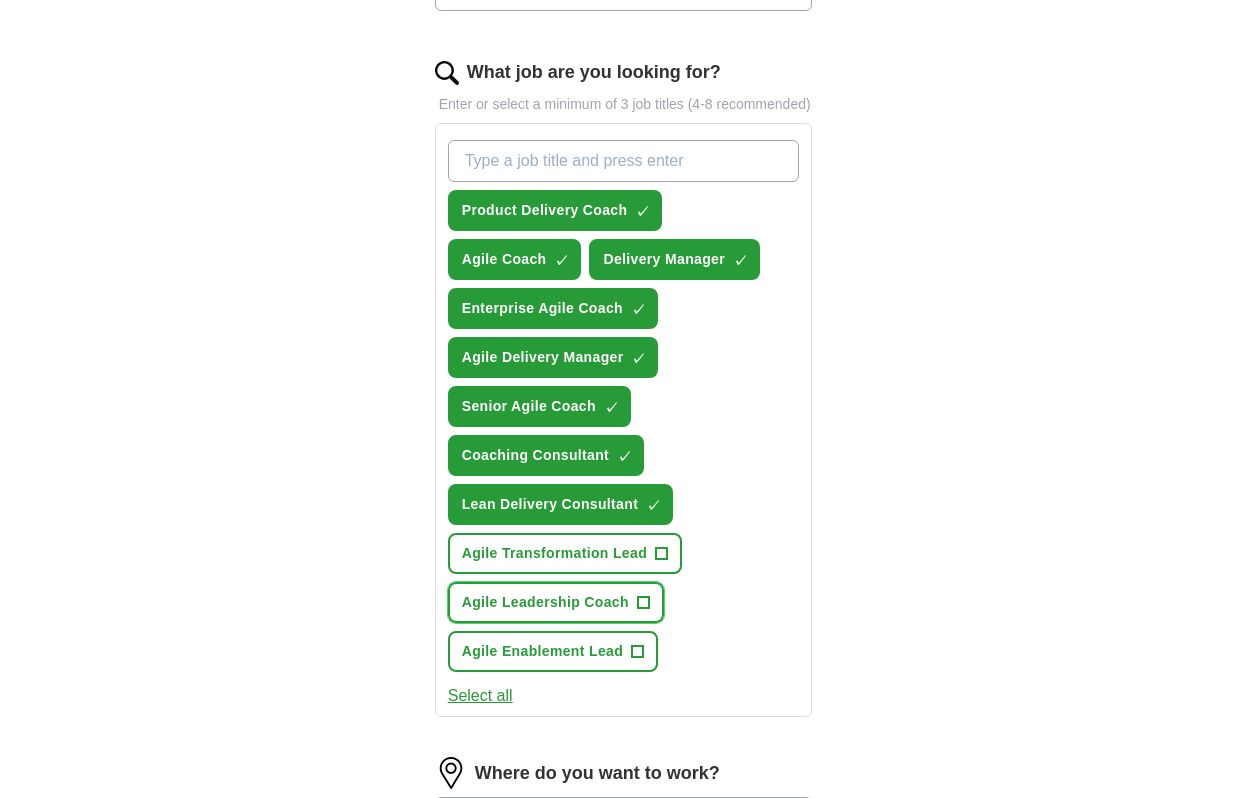 click on "Agile Leadership Coach +" at bounding box center [556, 602] 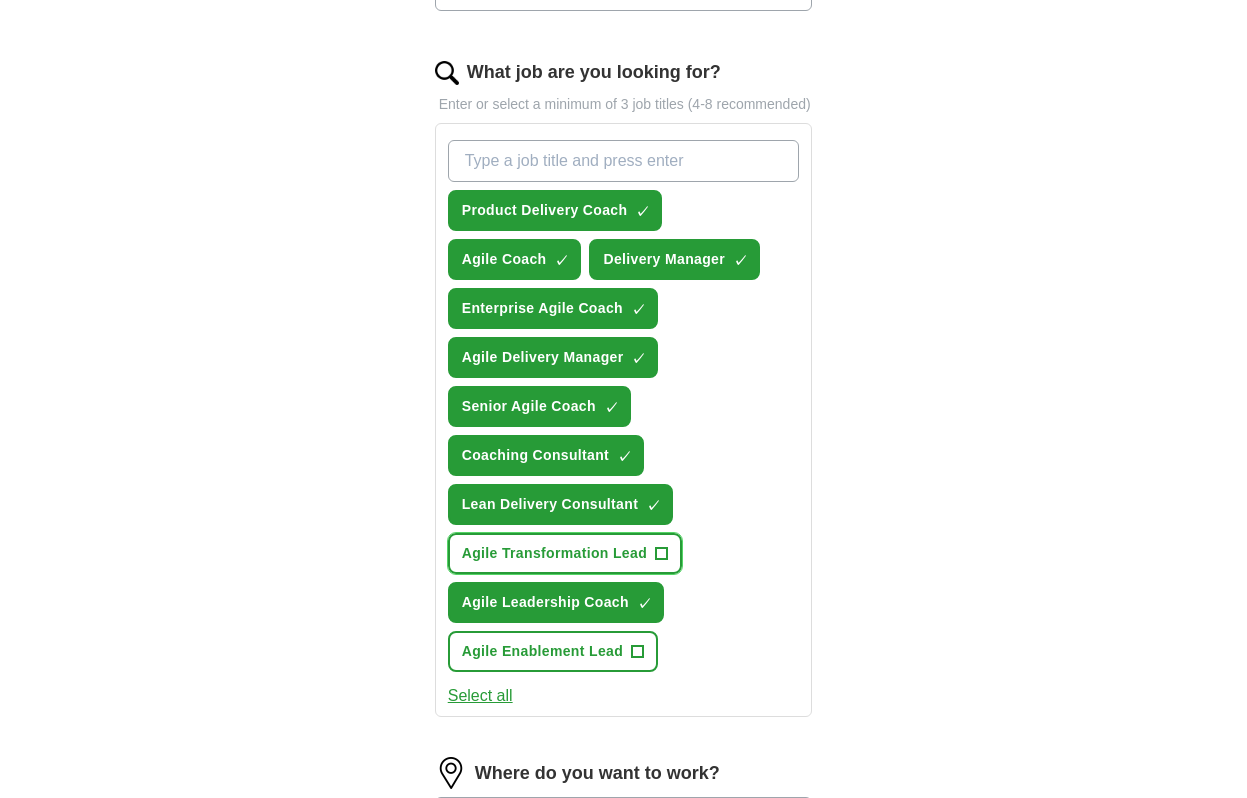 click on "Agile Transformation Lead" at bounding box center (554, 553) 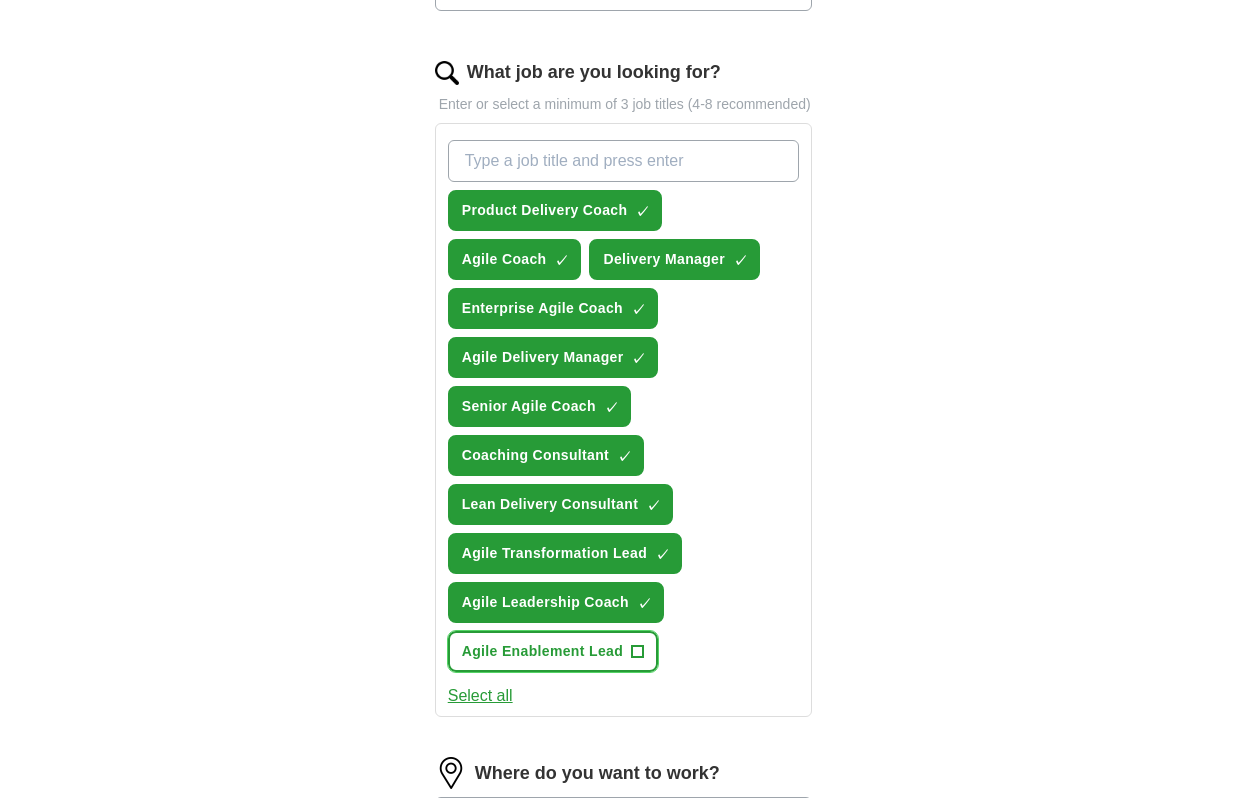 click on "Agile Enablement Lead" at bounding box center [542, 651] 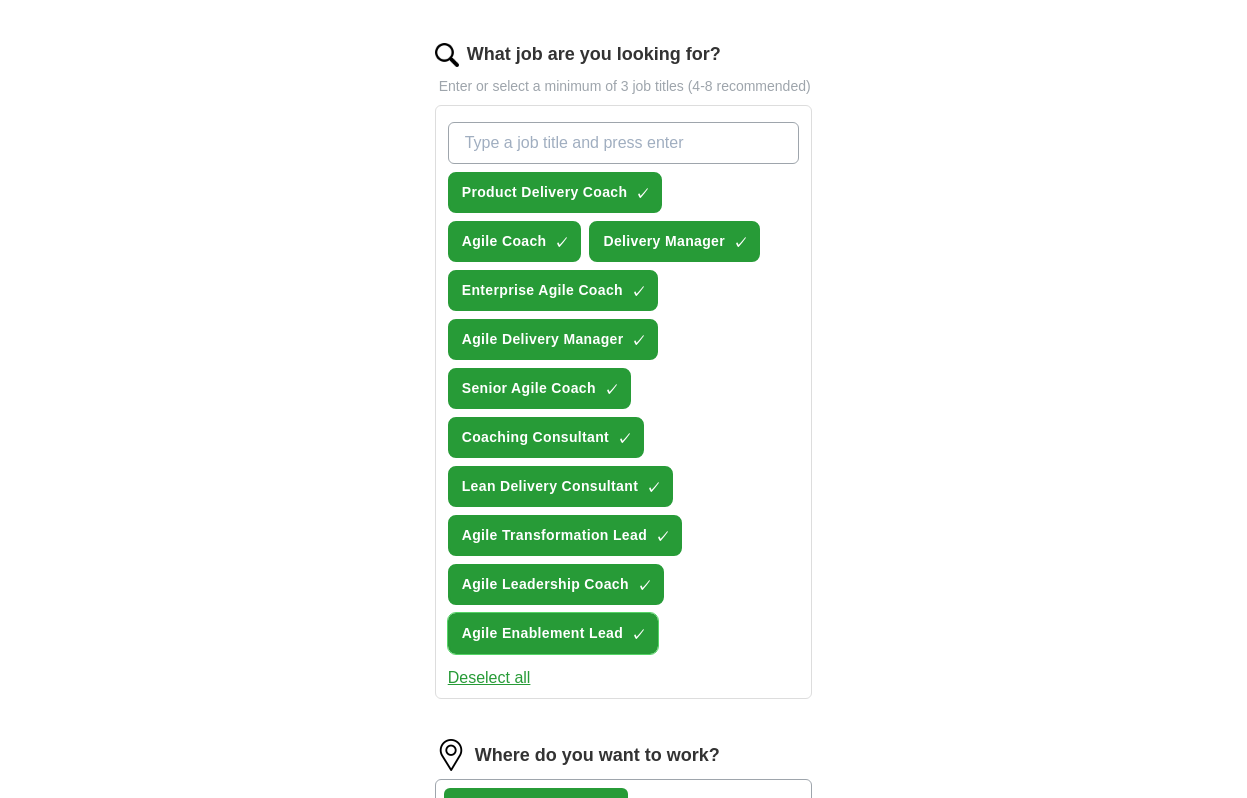 scroll, scrollTop: 684, scrollLeft: 0, axis: vertical 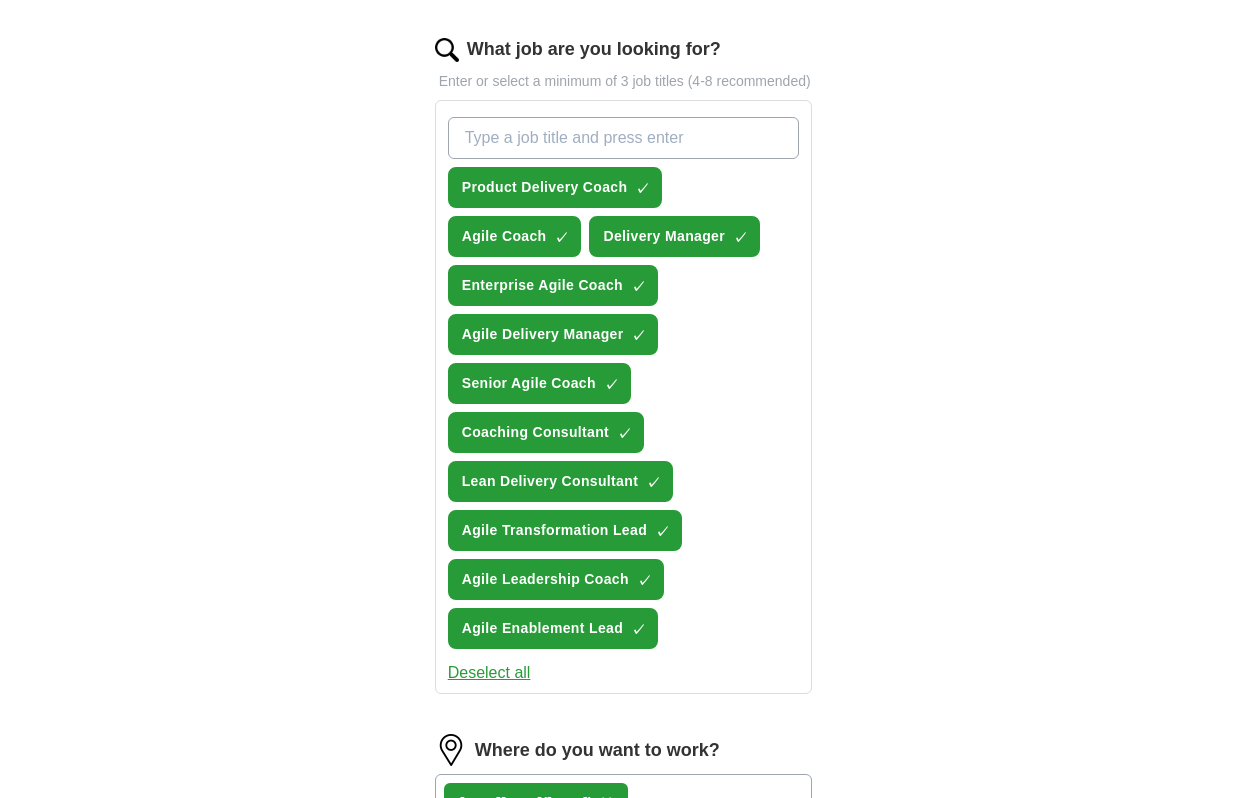 click on "What job are you looking for?" at bounding box center [624, 138] 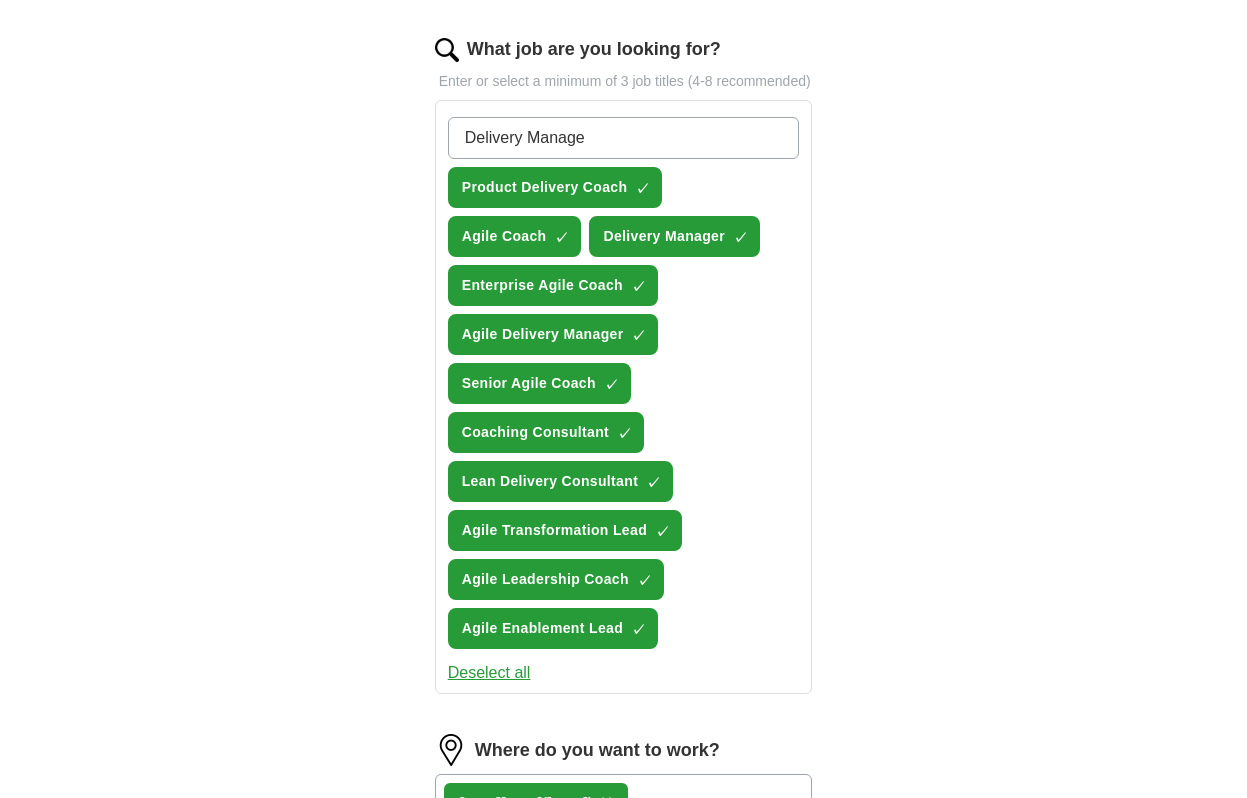 type on "Delivery Manager" 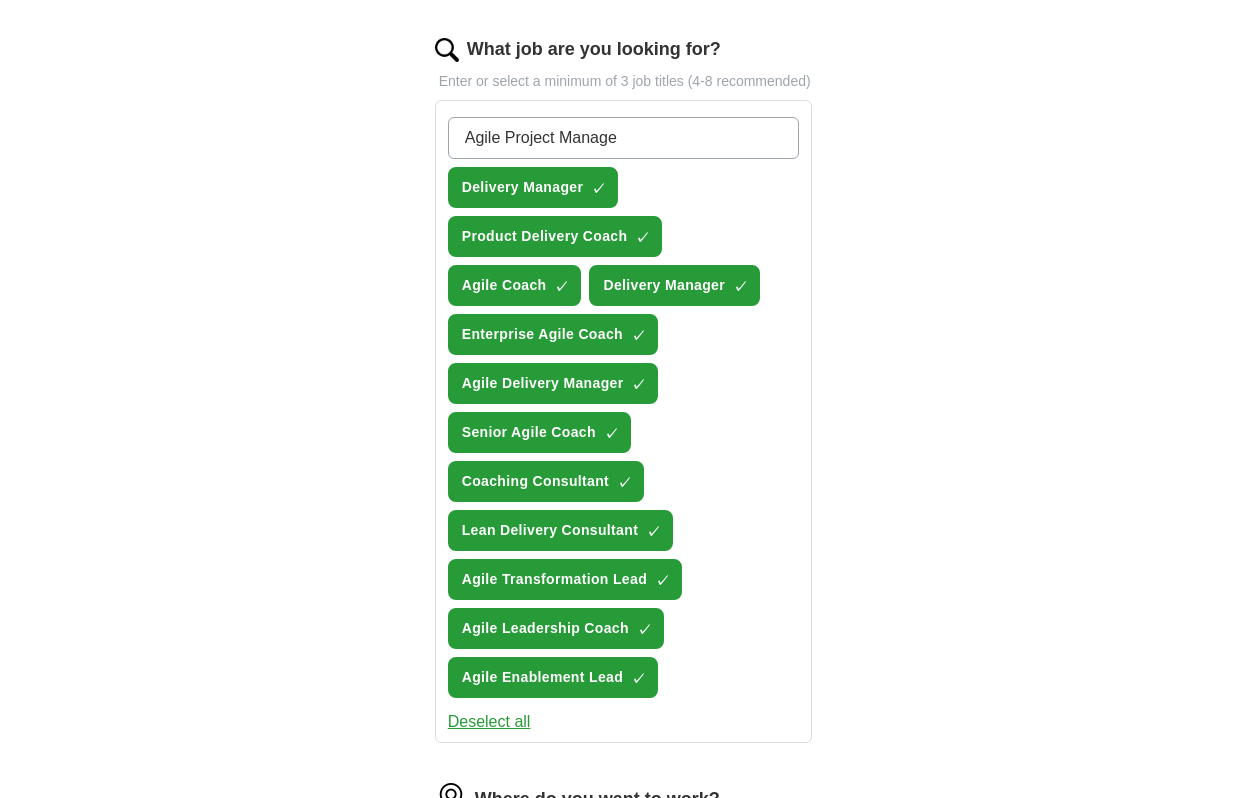 type on "Agile Project Manager" 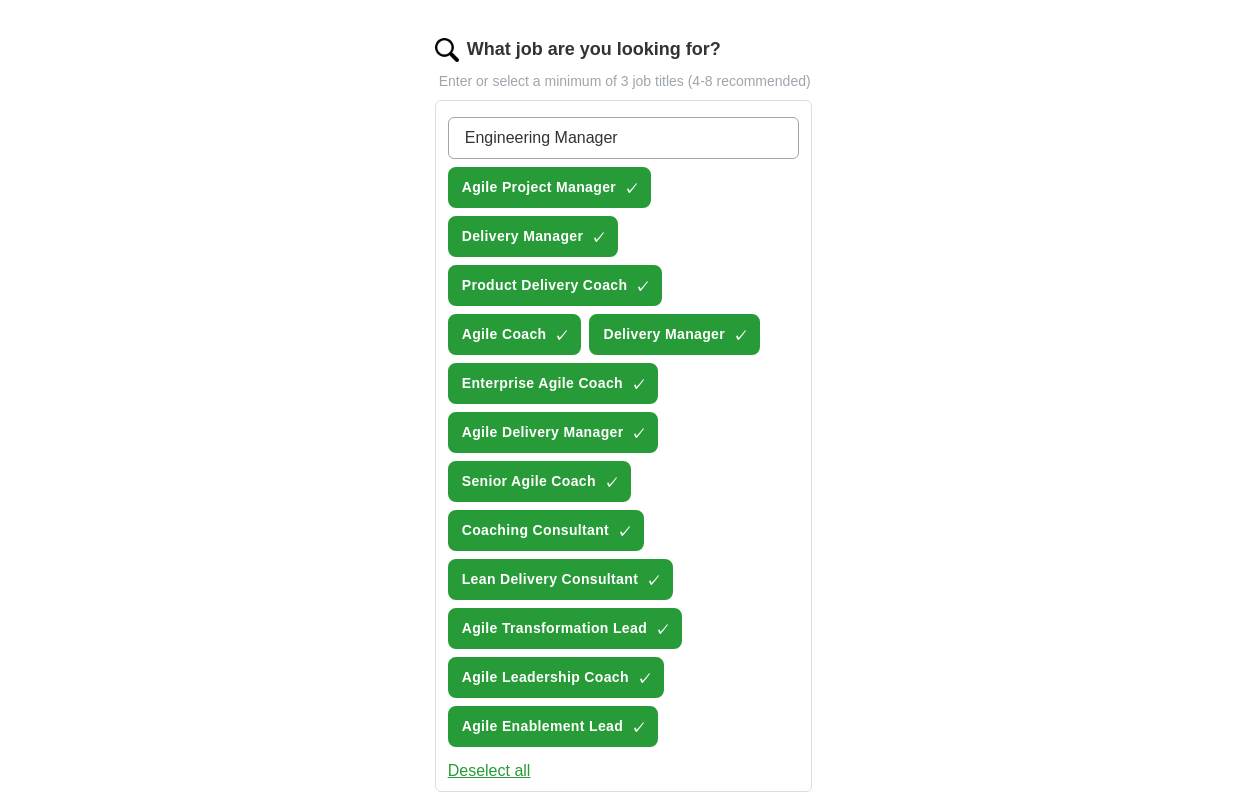 type on "Engineering Manager" 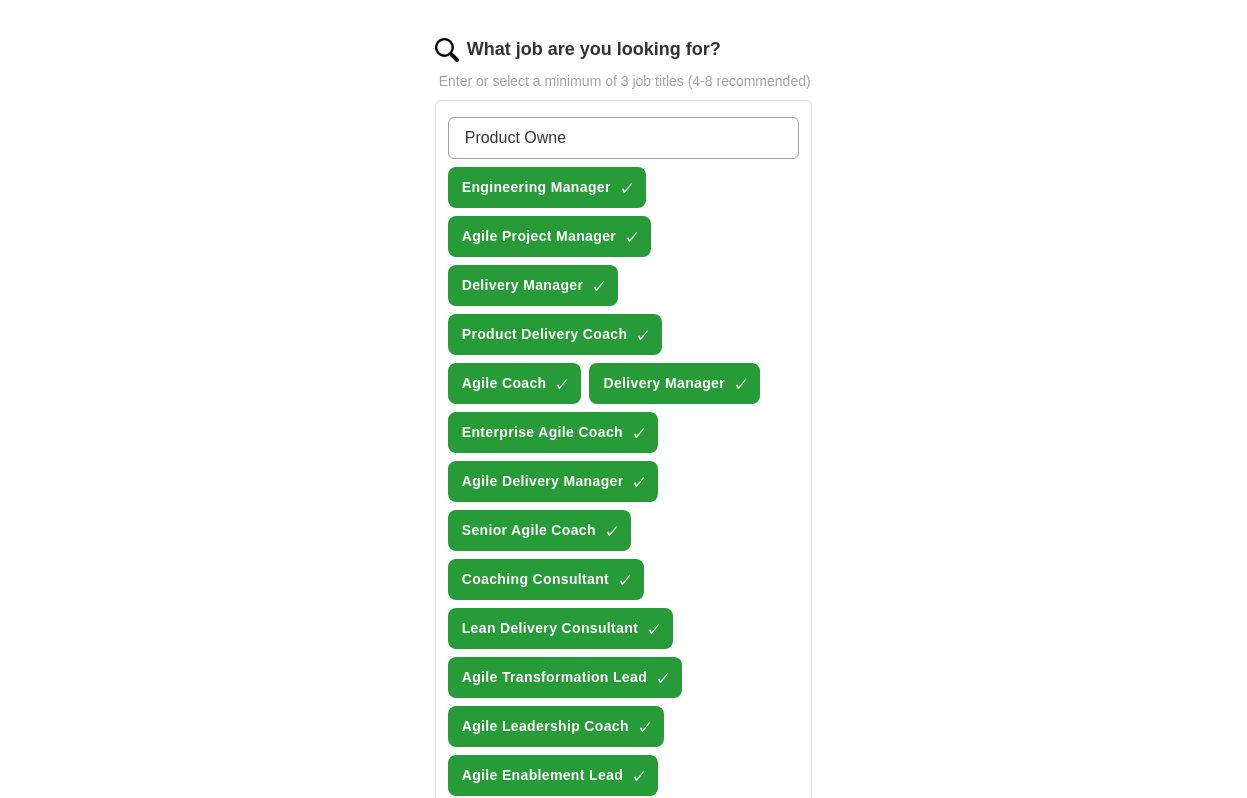 type on "Product Owner" 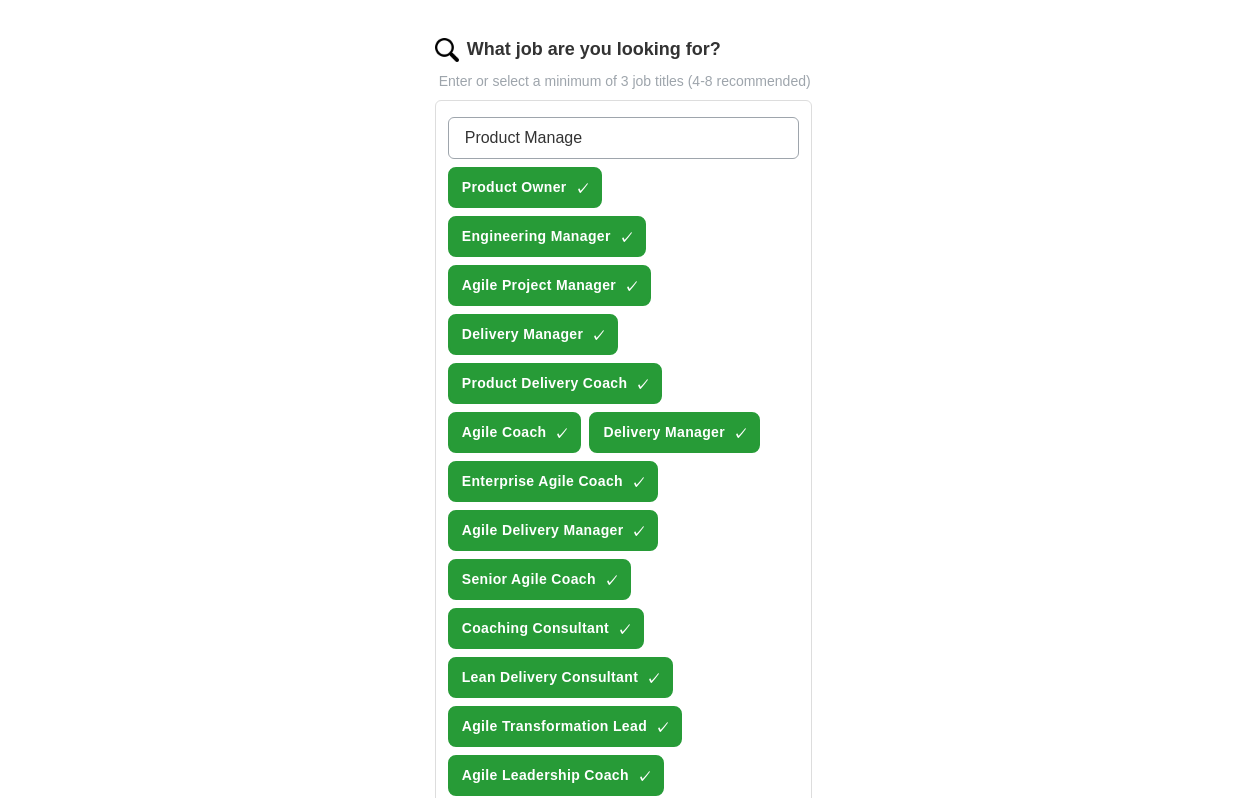 type on "Product Manager" 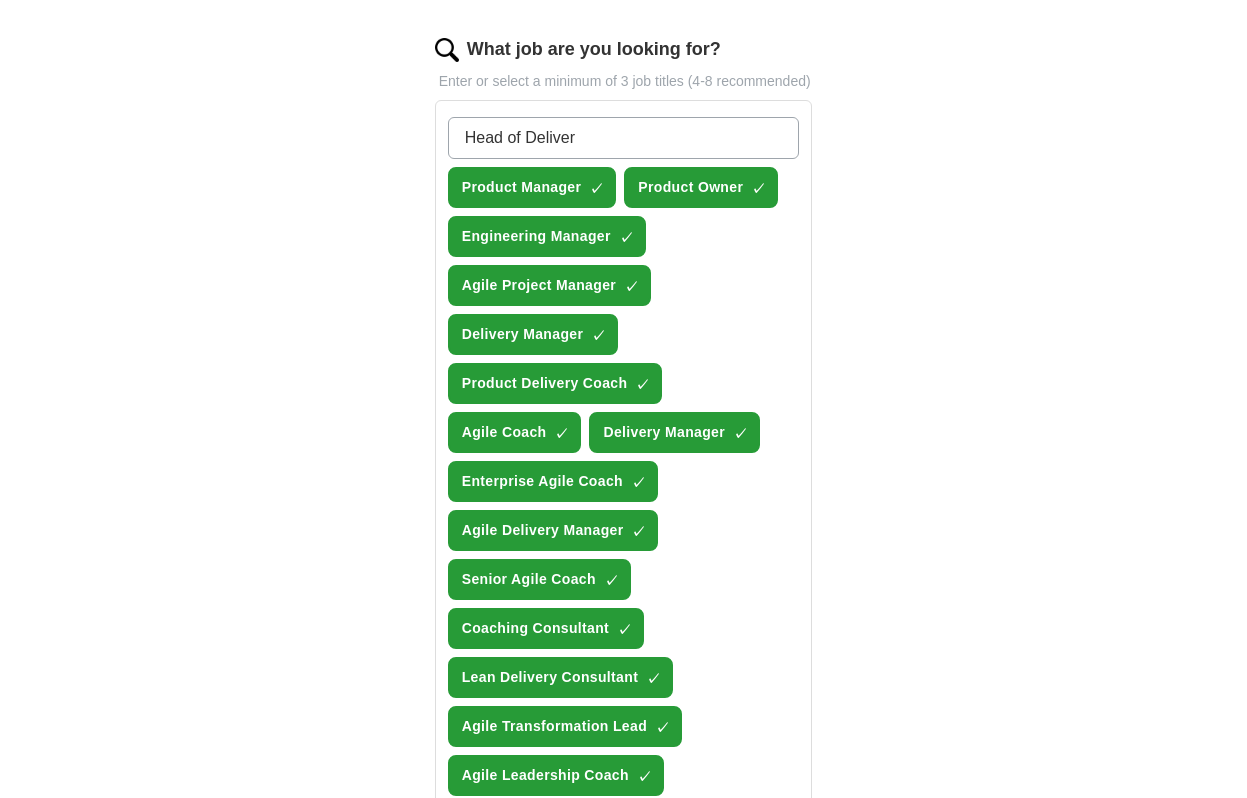 type on "Head of Delivery" 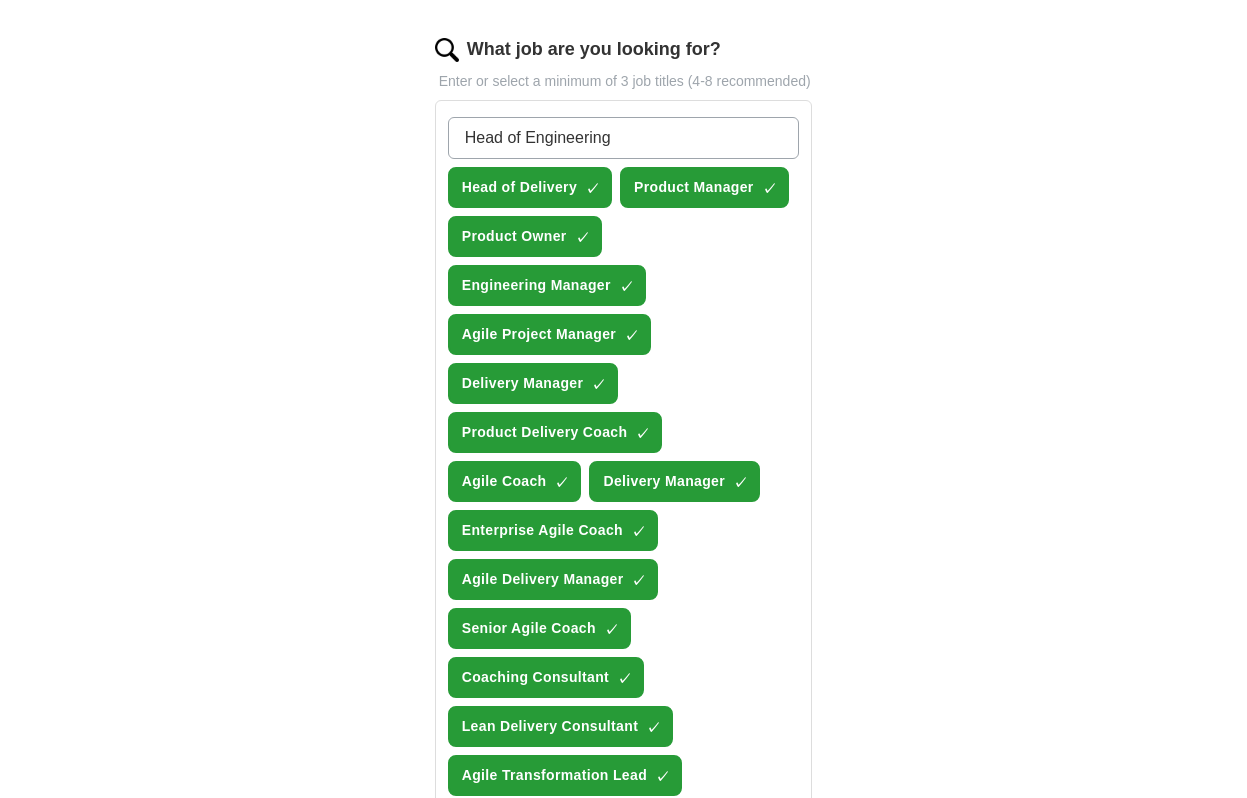 type on "Head of Engineering" 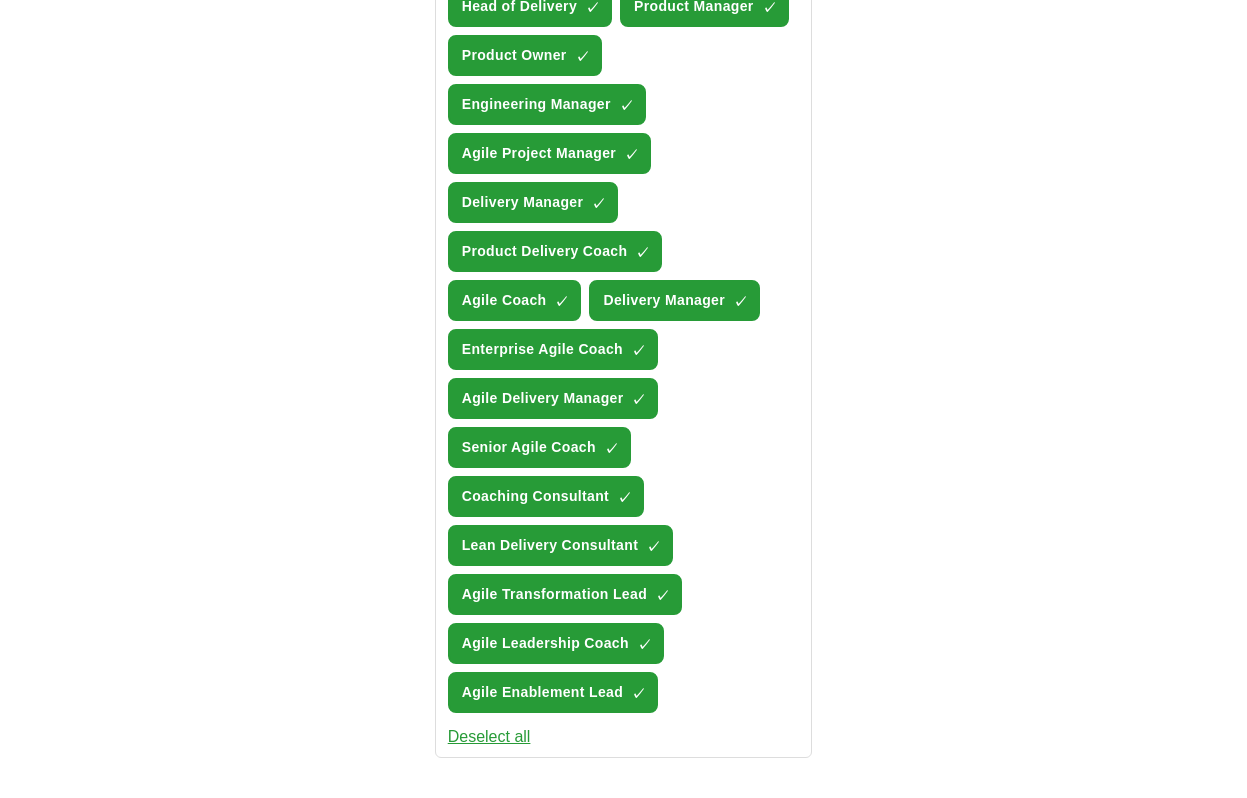 scroll, scrollTop: 920, scrollLeft: 0, axis: vertical 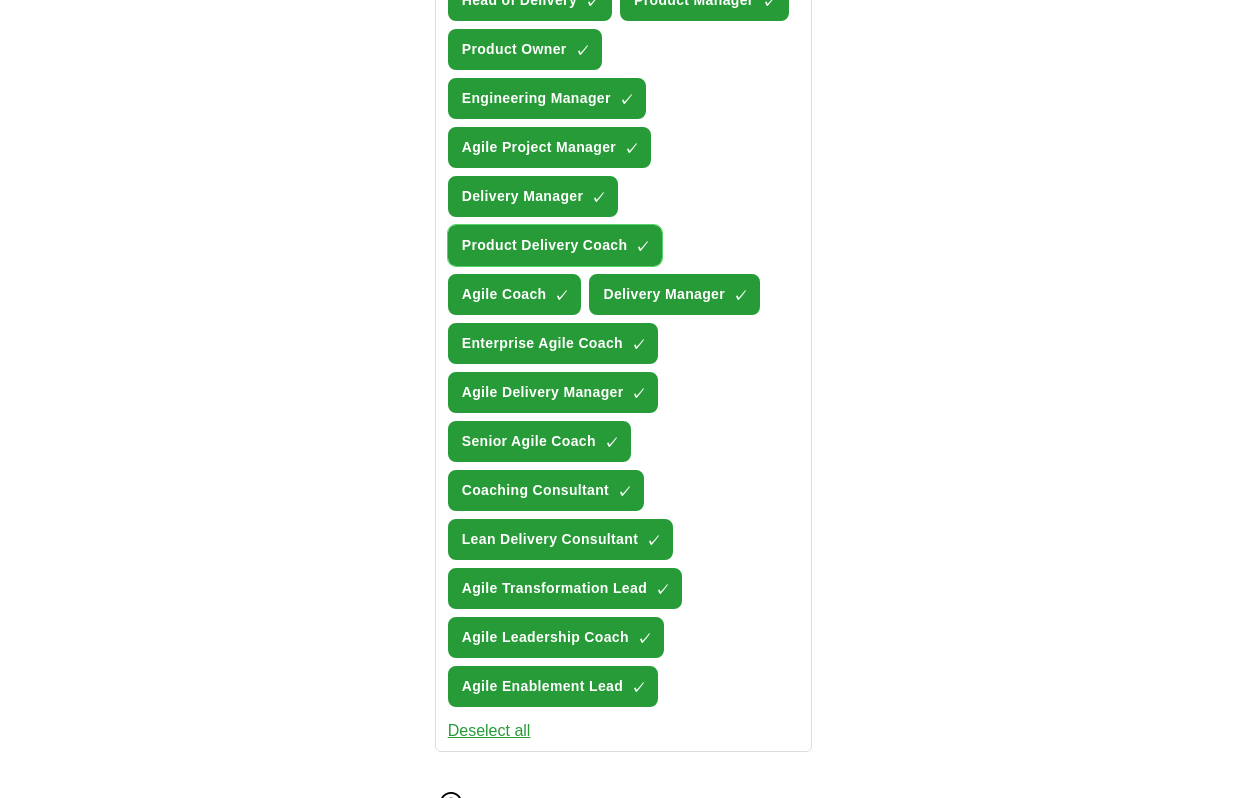 click on "×" at bounding box center [0, 0] 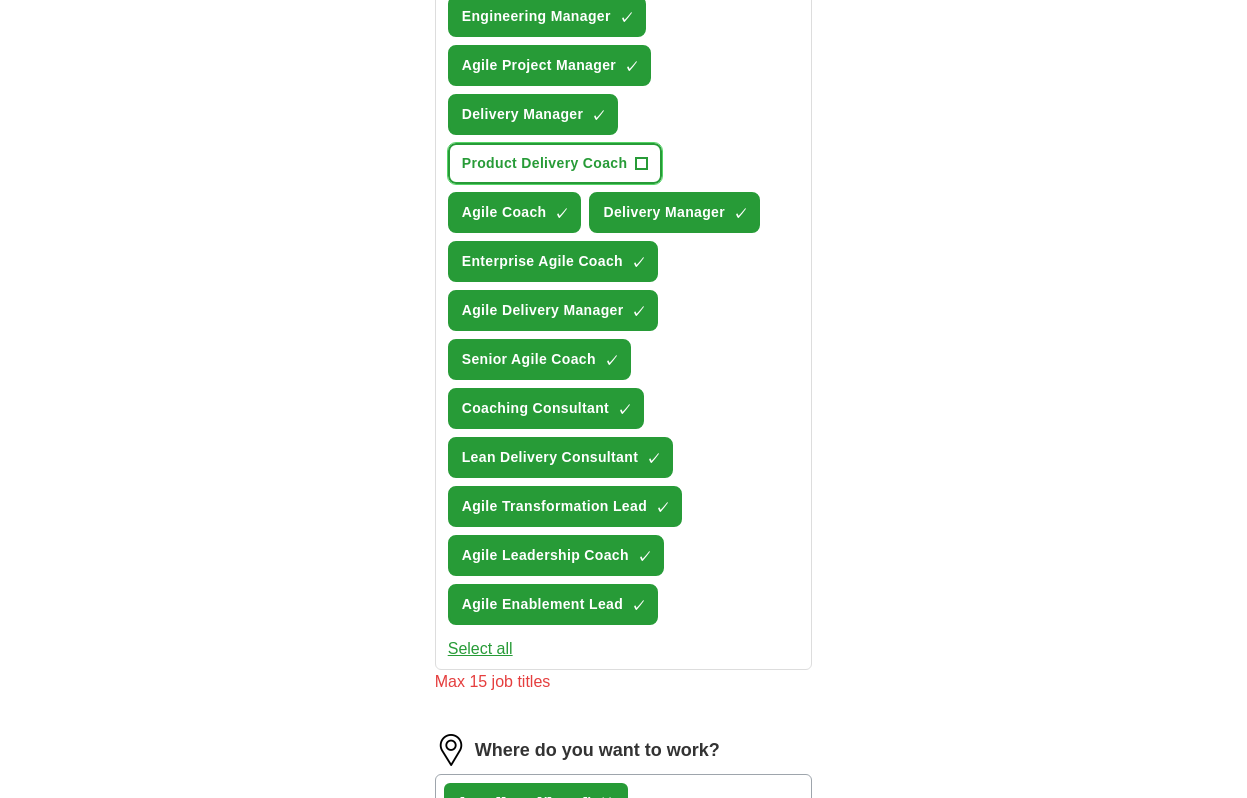 scroll, scrollTop: 1008, scrollLeft: 0, axis: vertical 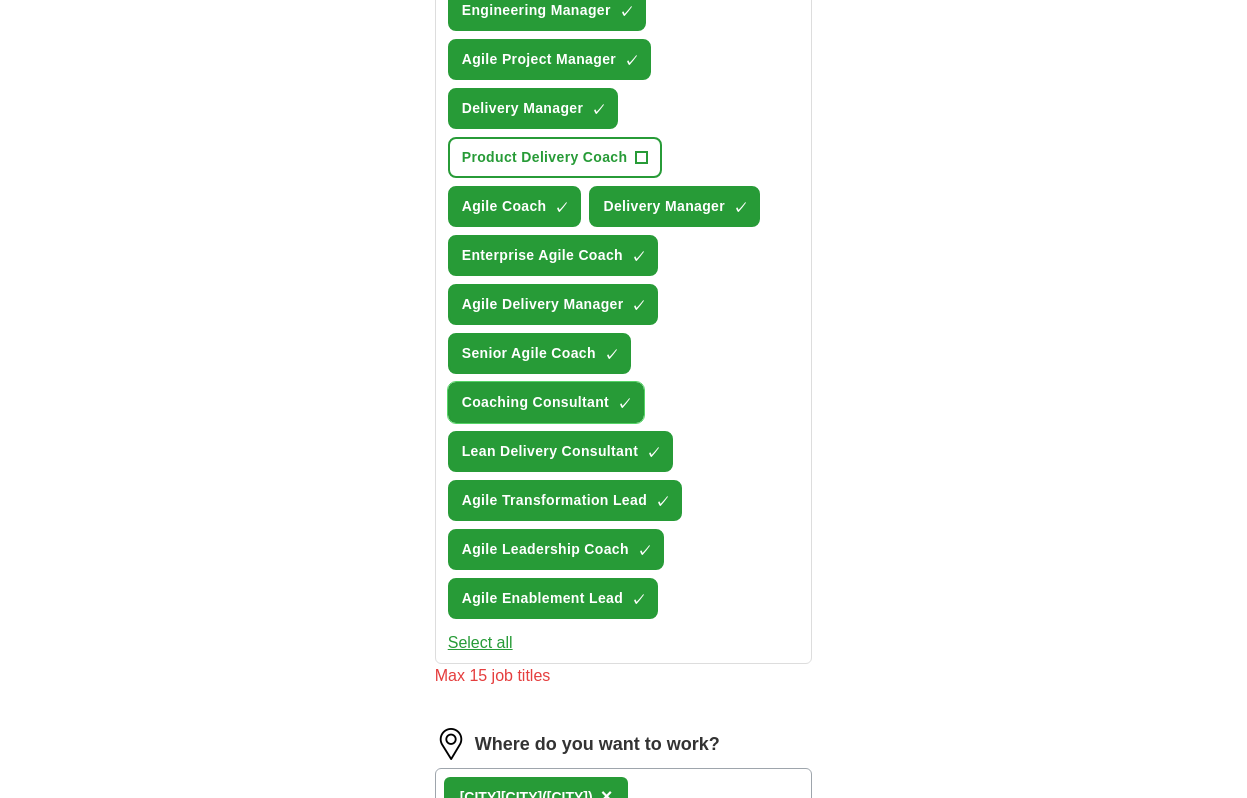 click on "×" at bounding box center (0, 0) 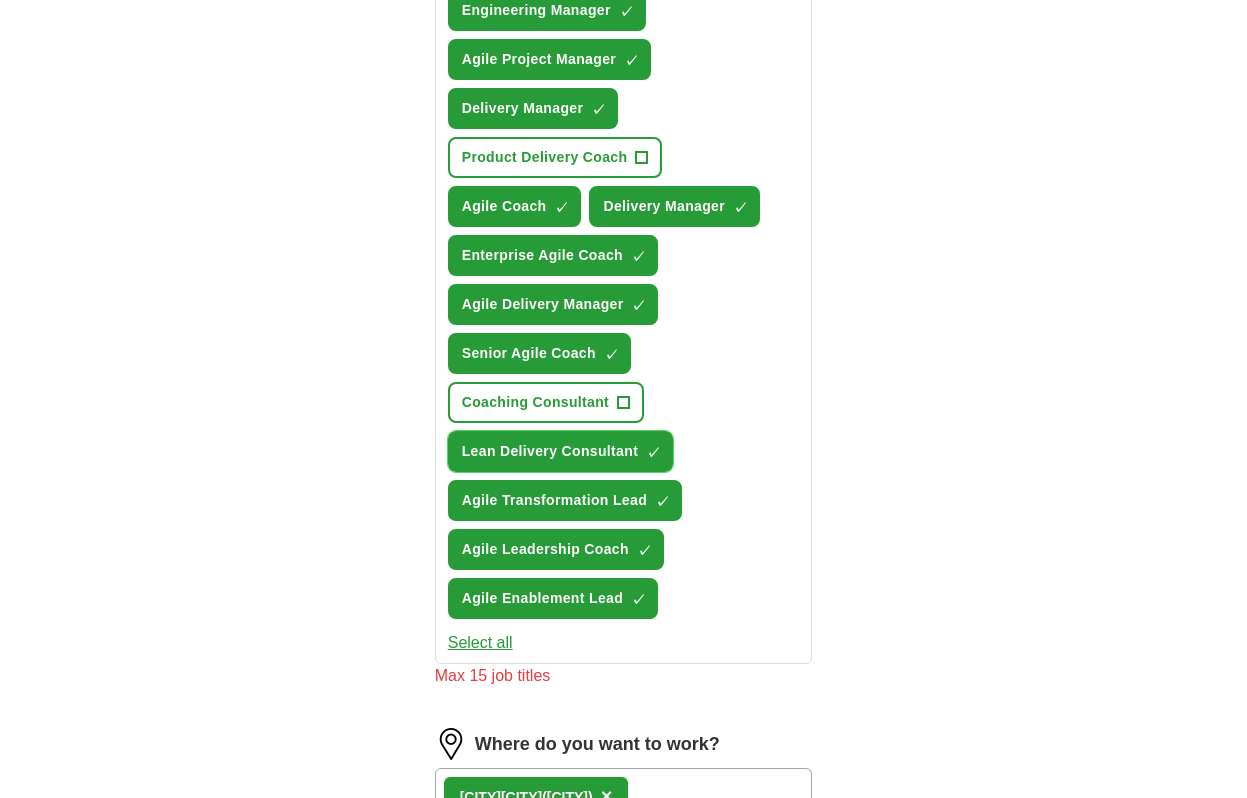 click on "Lean Delivery Consultant ✓ ×" at bounding box center (560, 451) 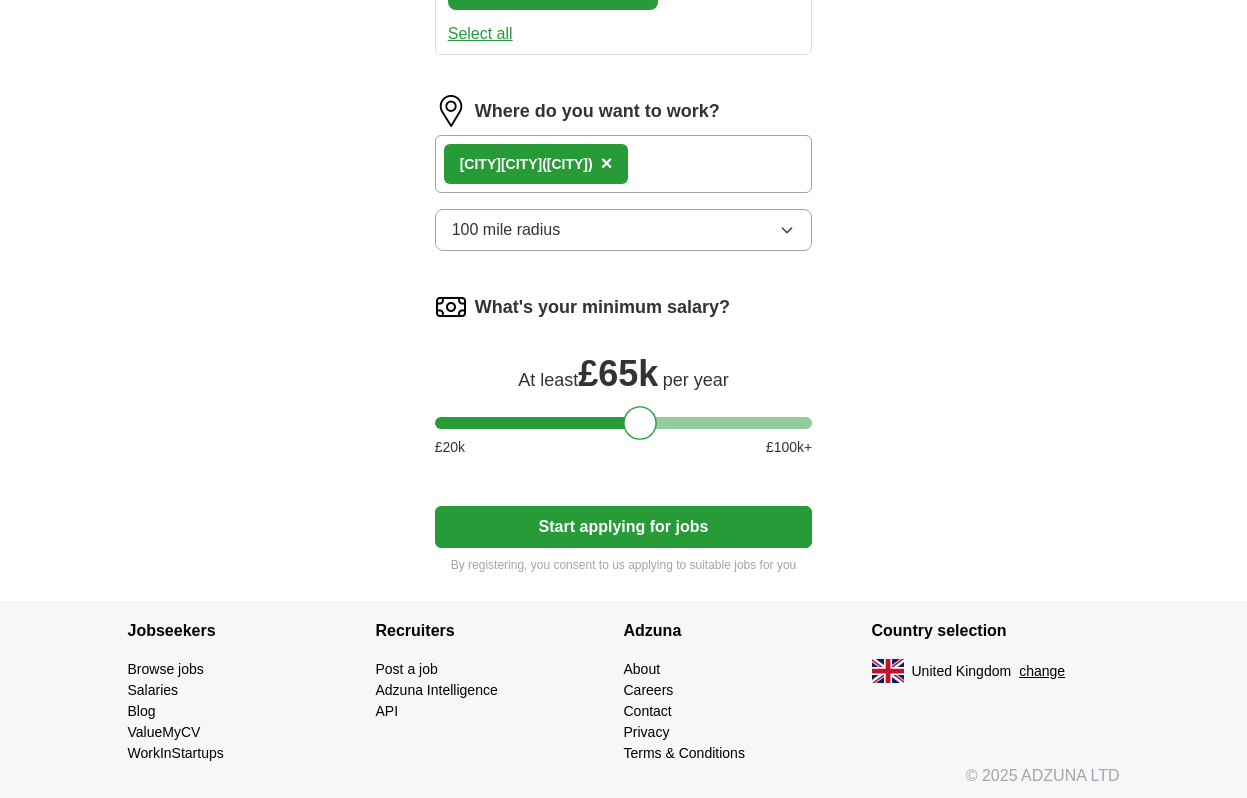 scroll, scrollTop: 1644, scrollLeft: 0, axis: vertical 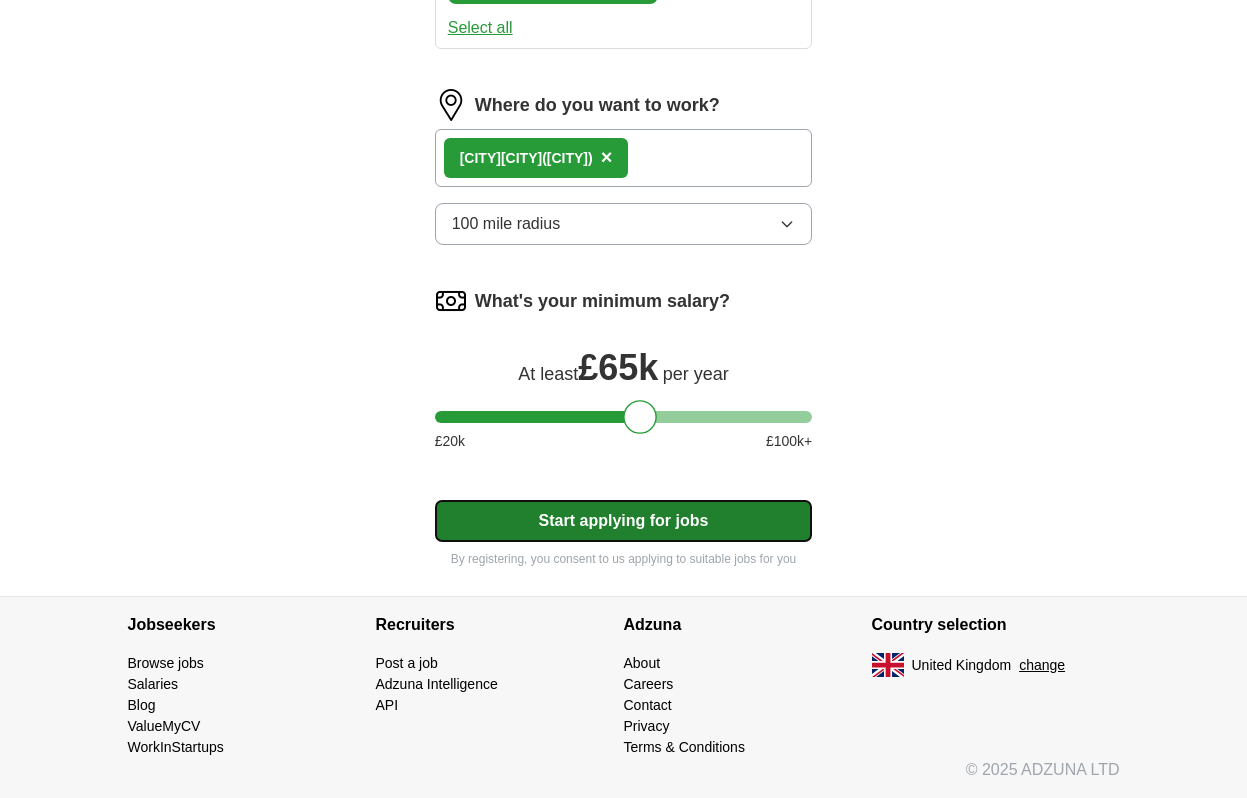 click on "Start applying for jobs" at bounding box center (624, 521) 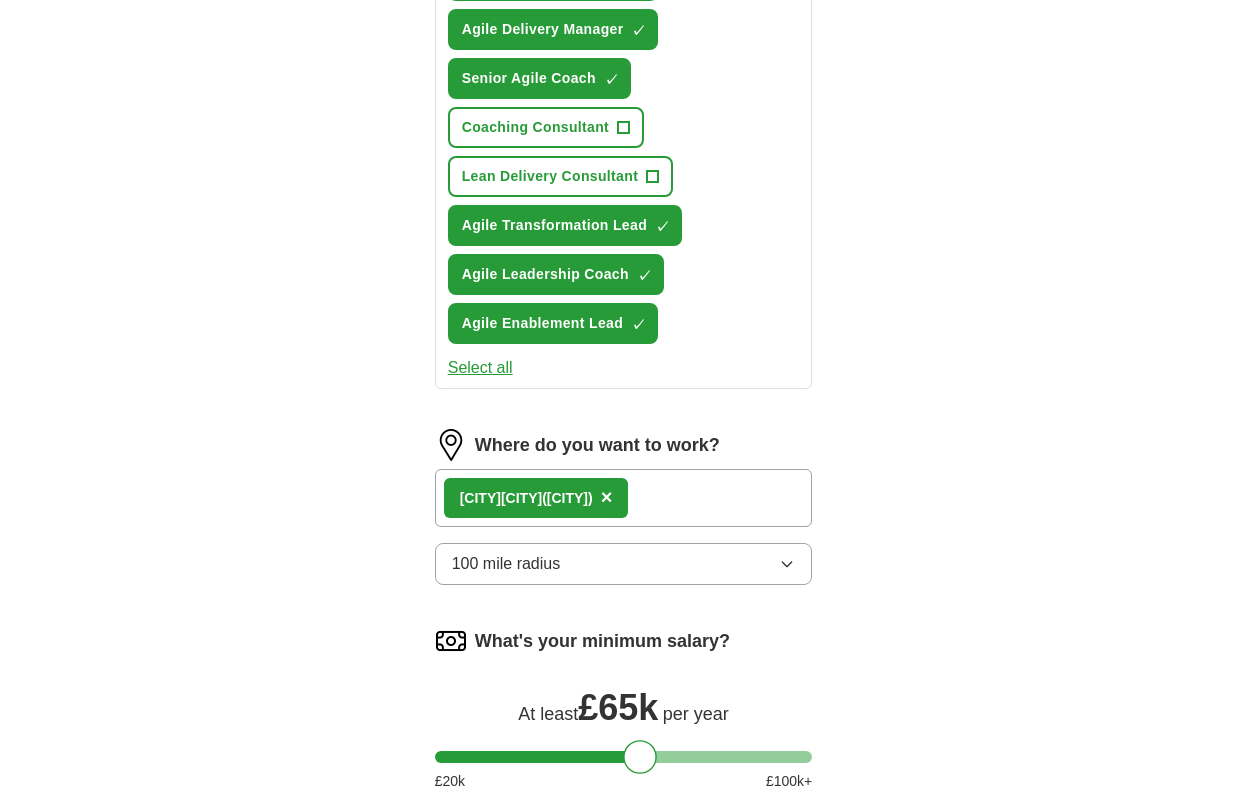 select on "**" 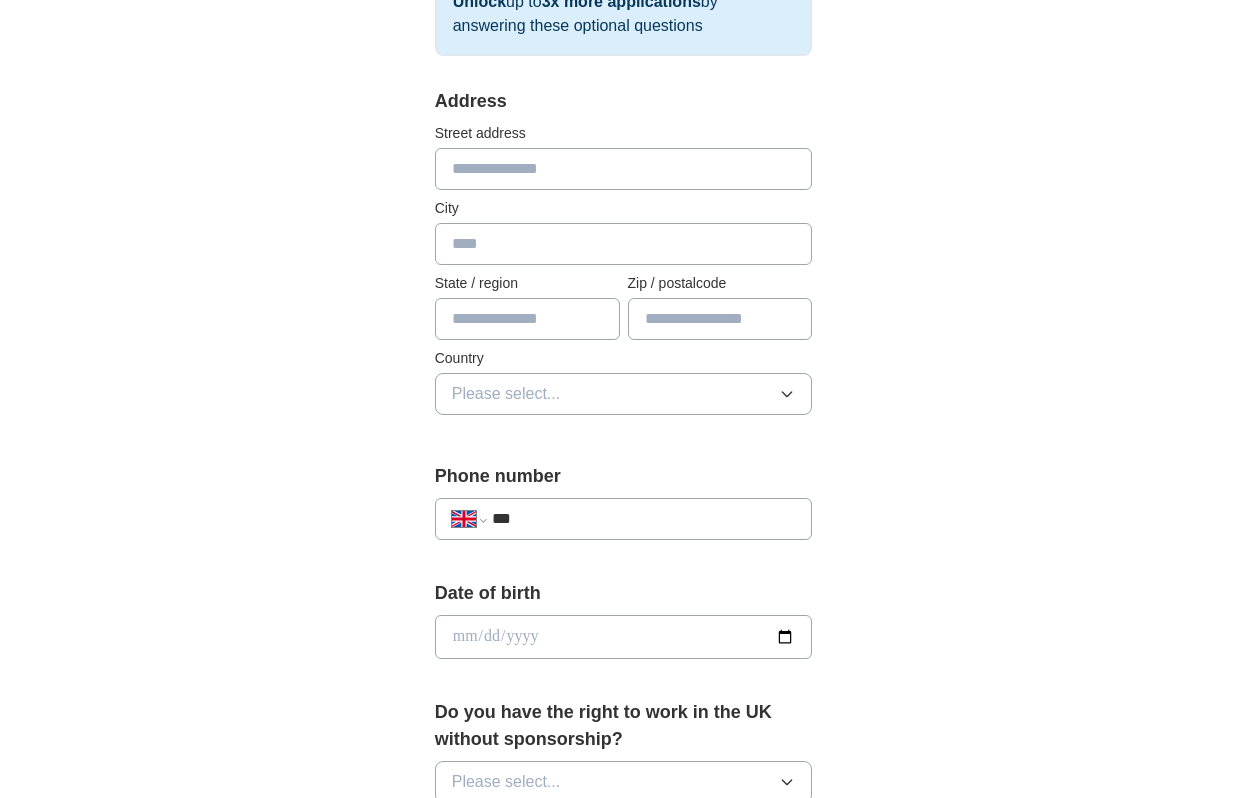 scroll, scrollTop: 335, scrollLeft: 0, axis: vertical 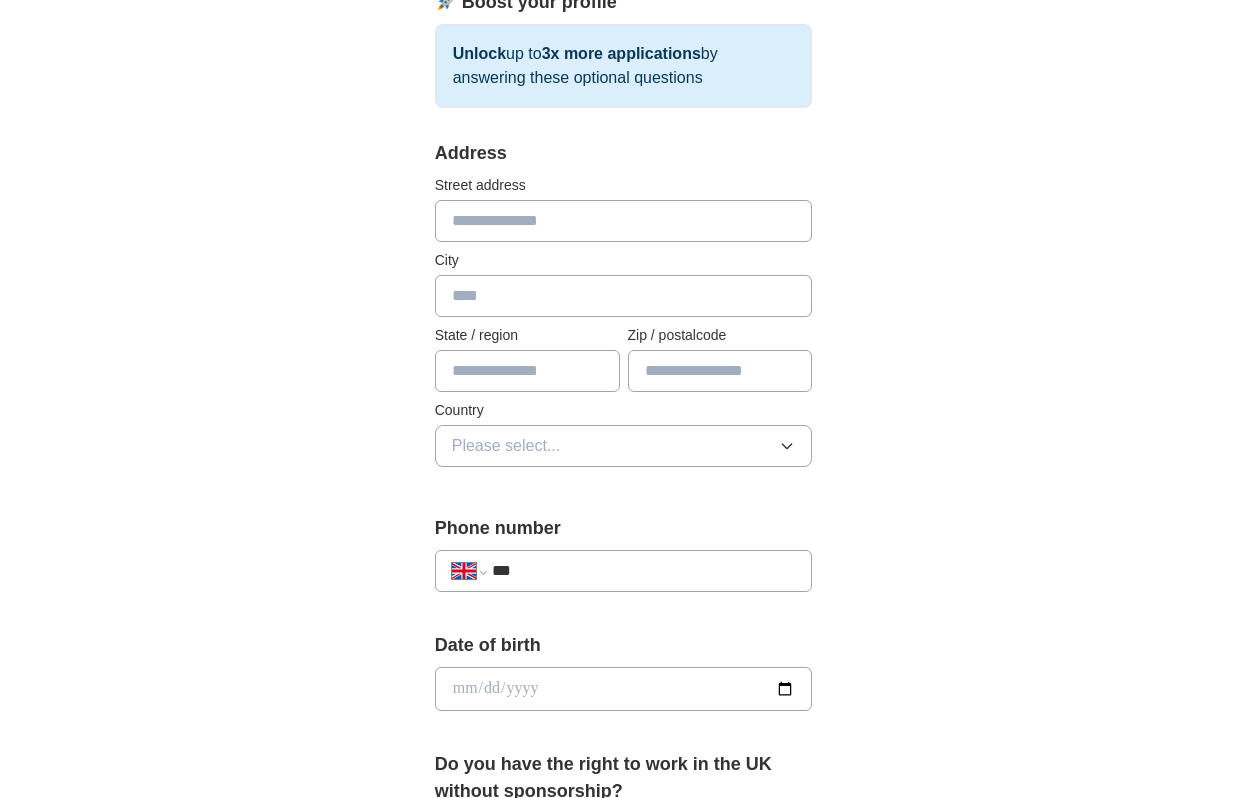 click at bounding box center [624, 221] 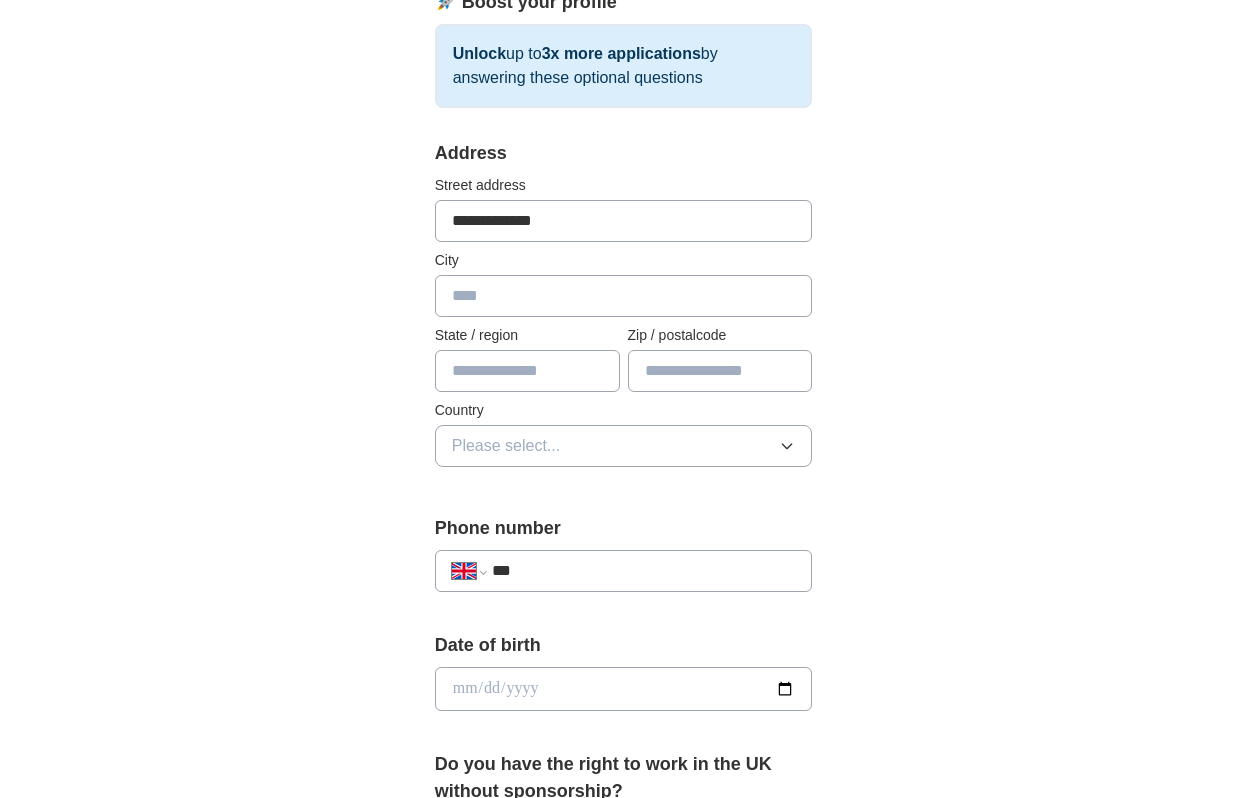 type on "**********" 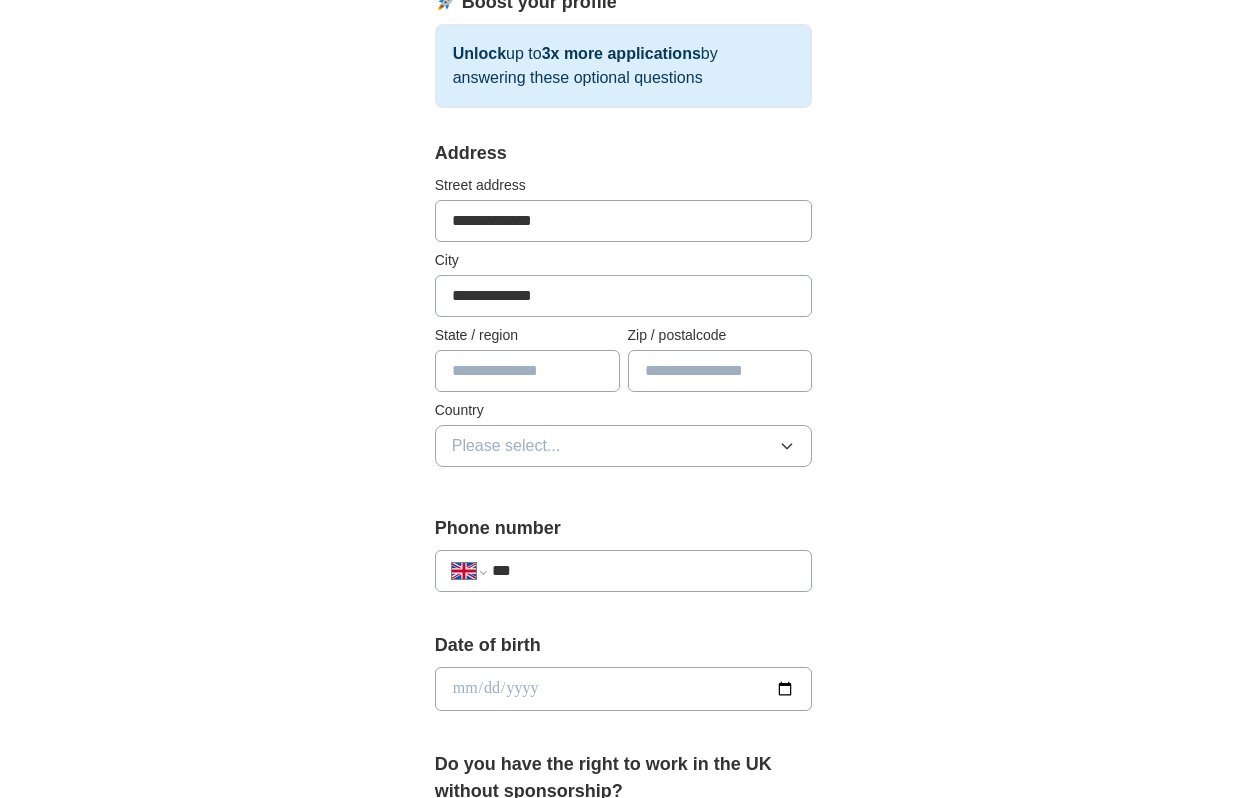 type on "**********" 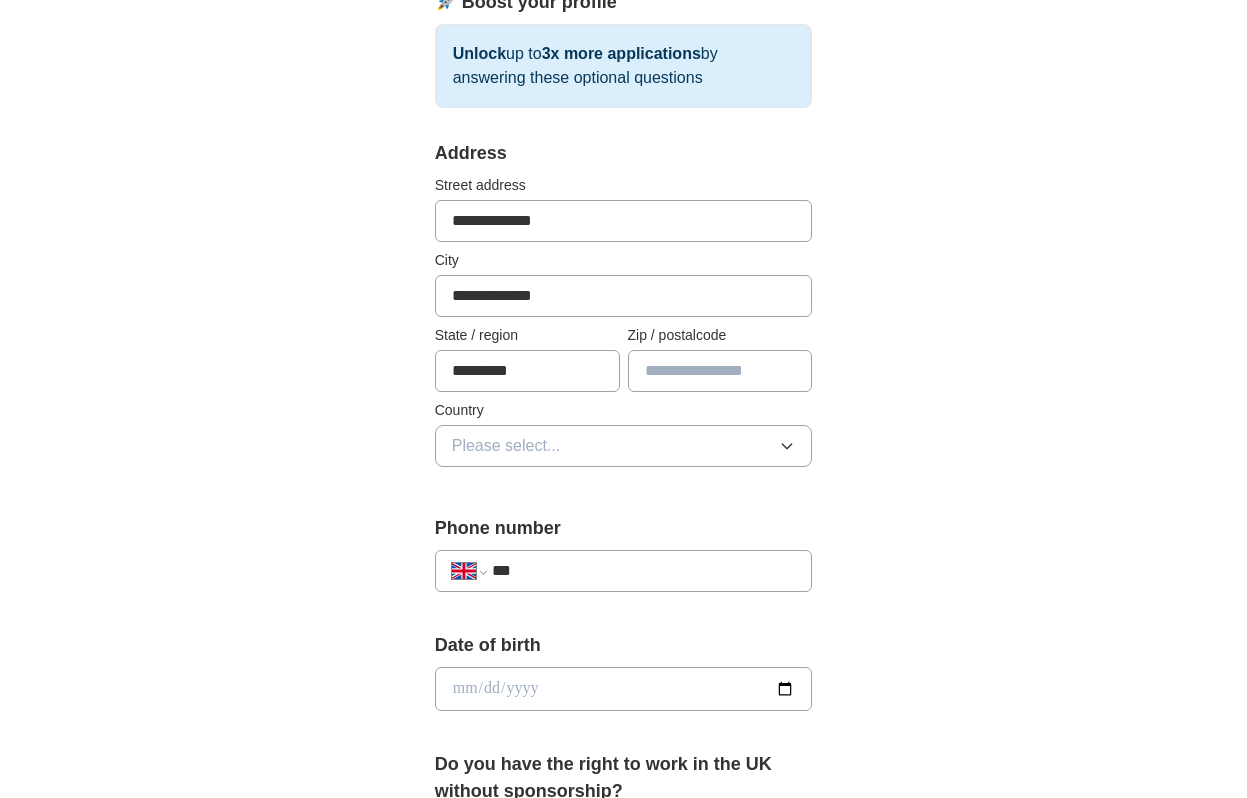 type on "*********" 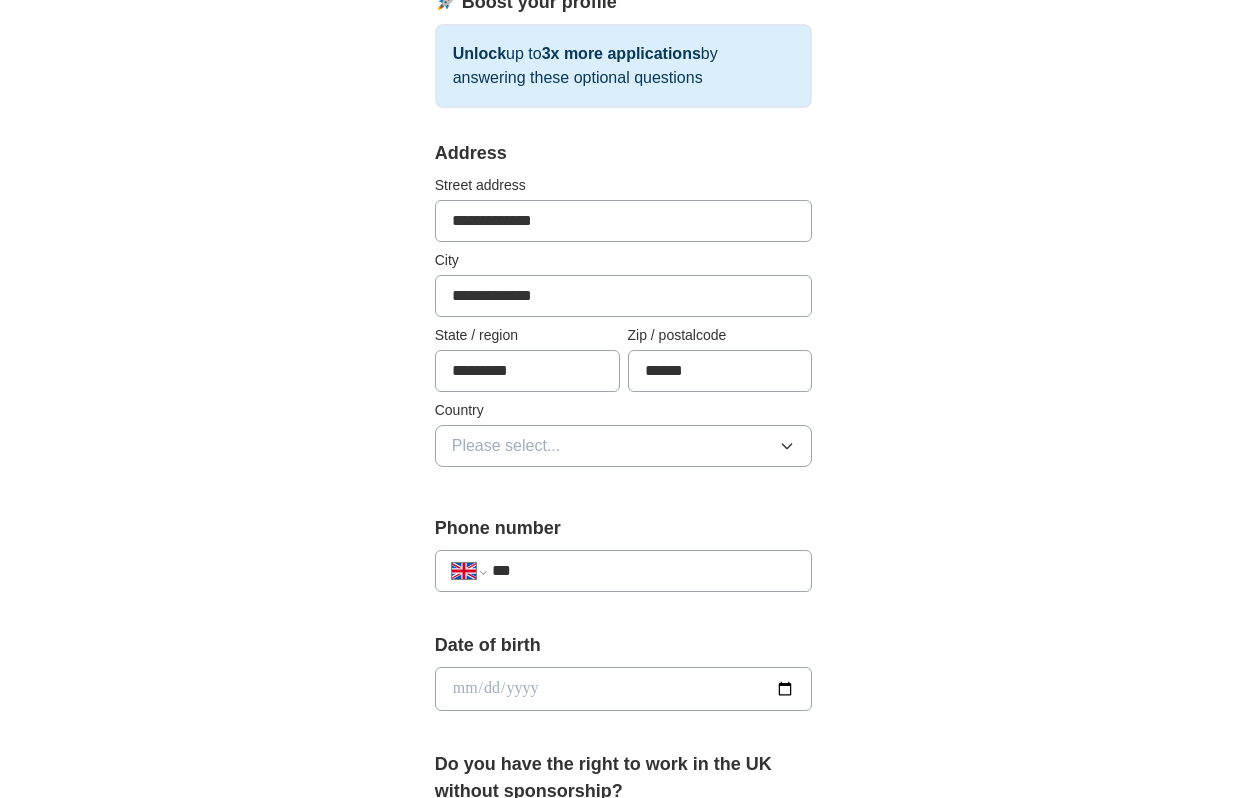 type on "******" 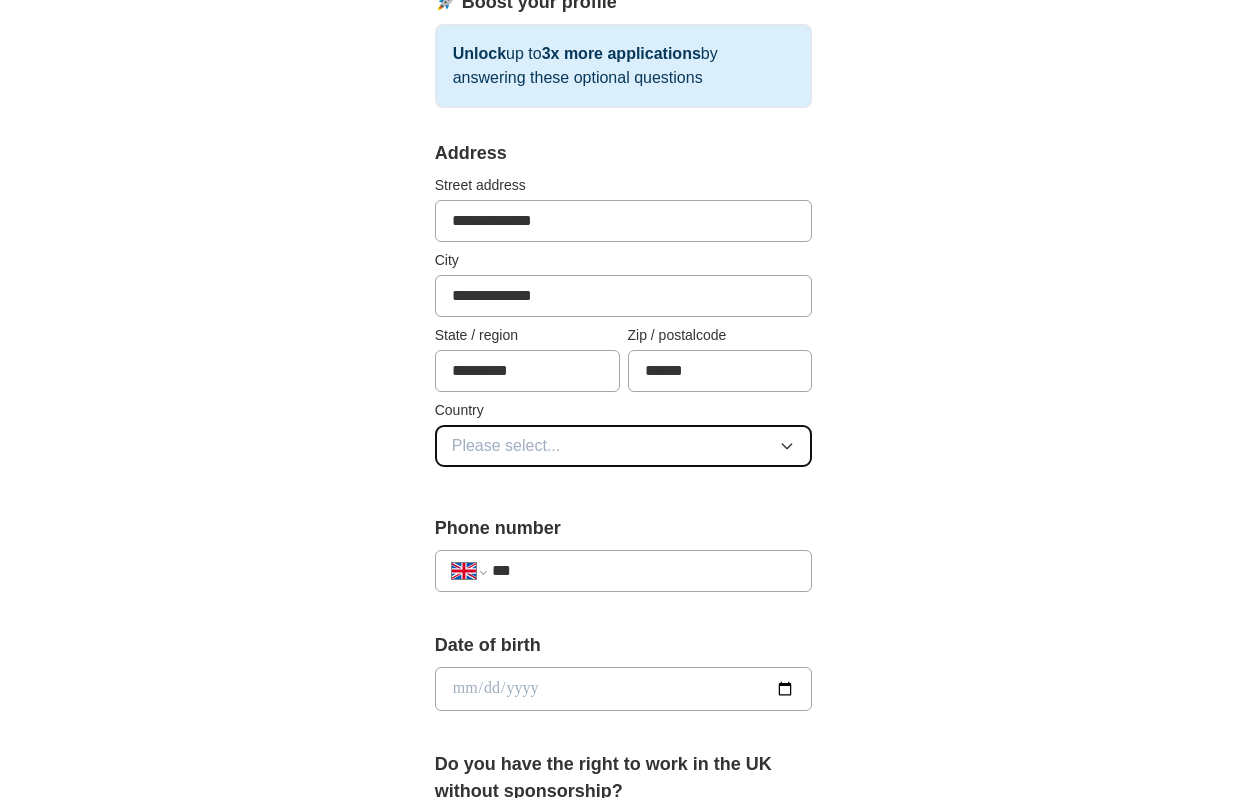 click on "Please select..." at bounding box center [506, 446] 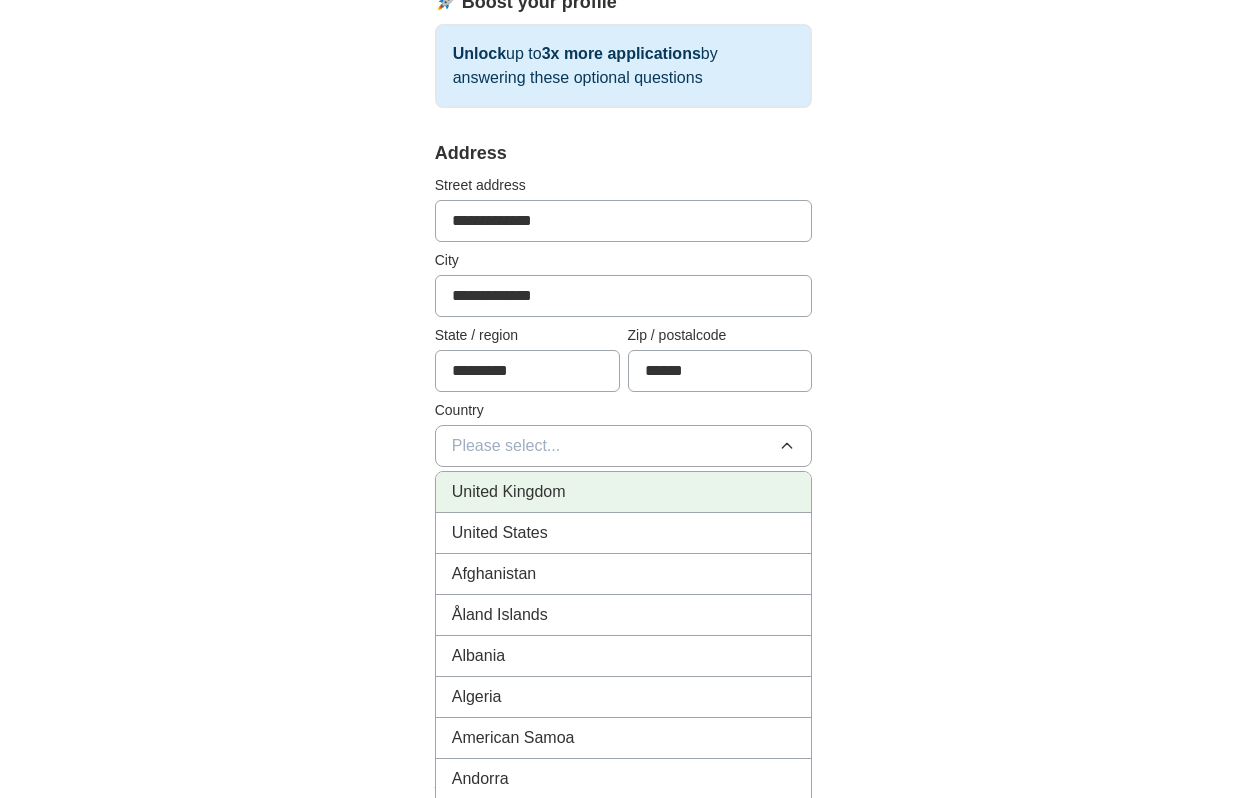 click on "United Kingdom" at bounding box center [509, 492] 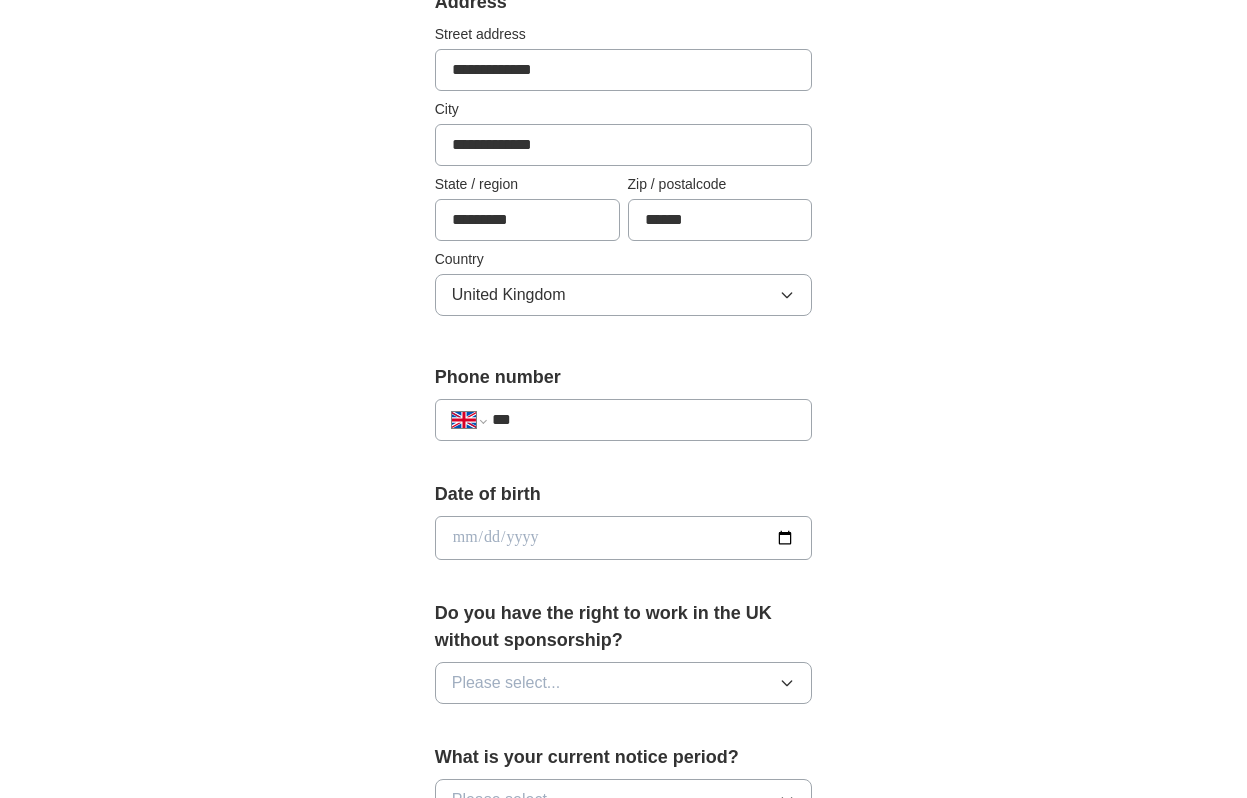 scroll, scrollTop: 580, scrollLeft: 0, axis: vertical 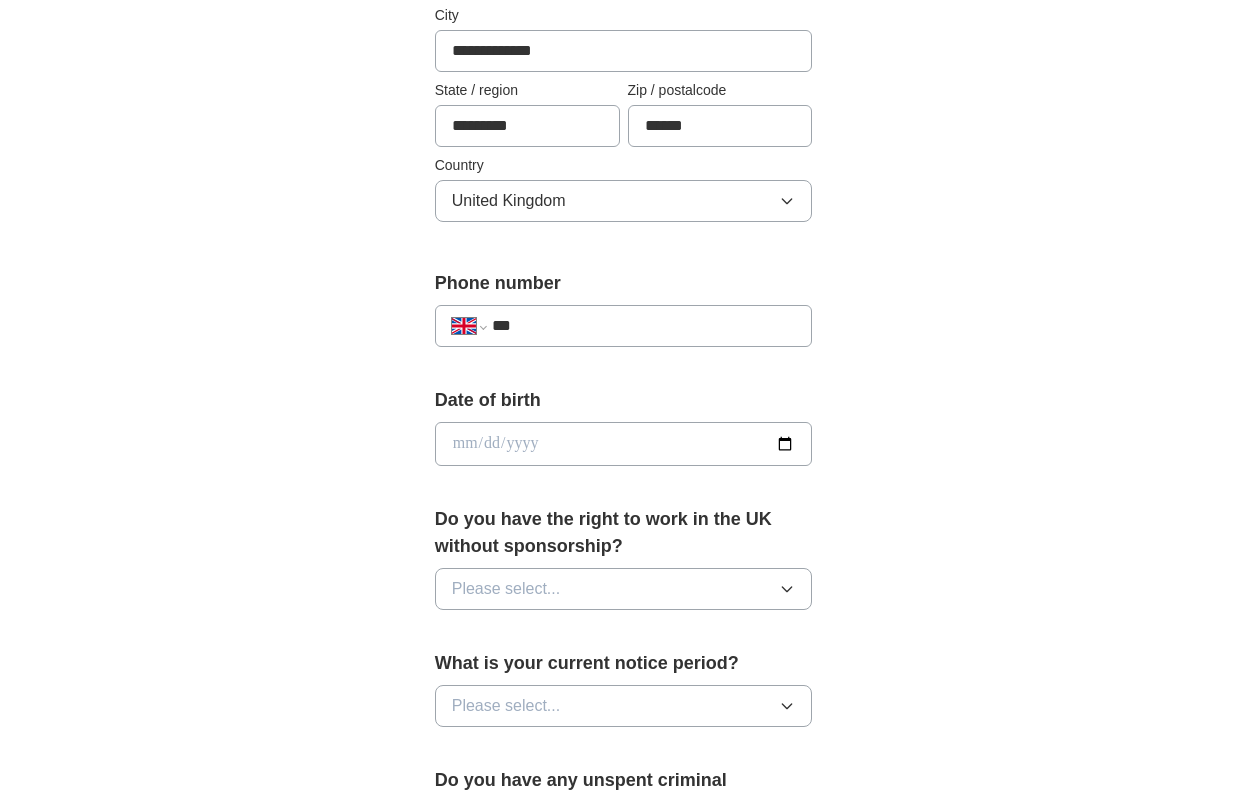 click on "Phone number" at bounding box center [624, 283] 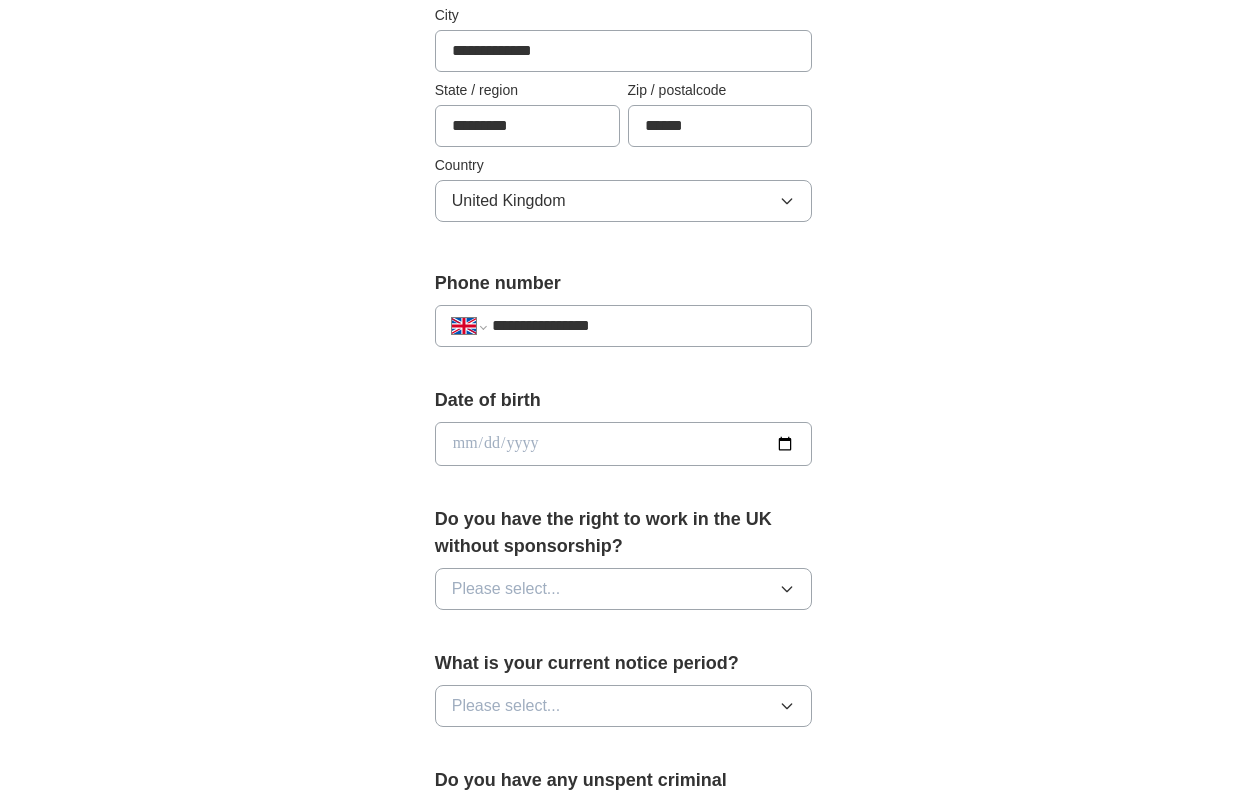 type on "**********" 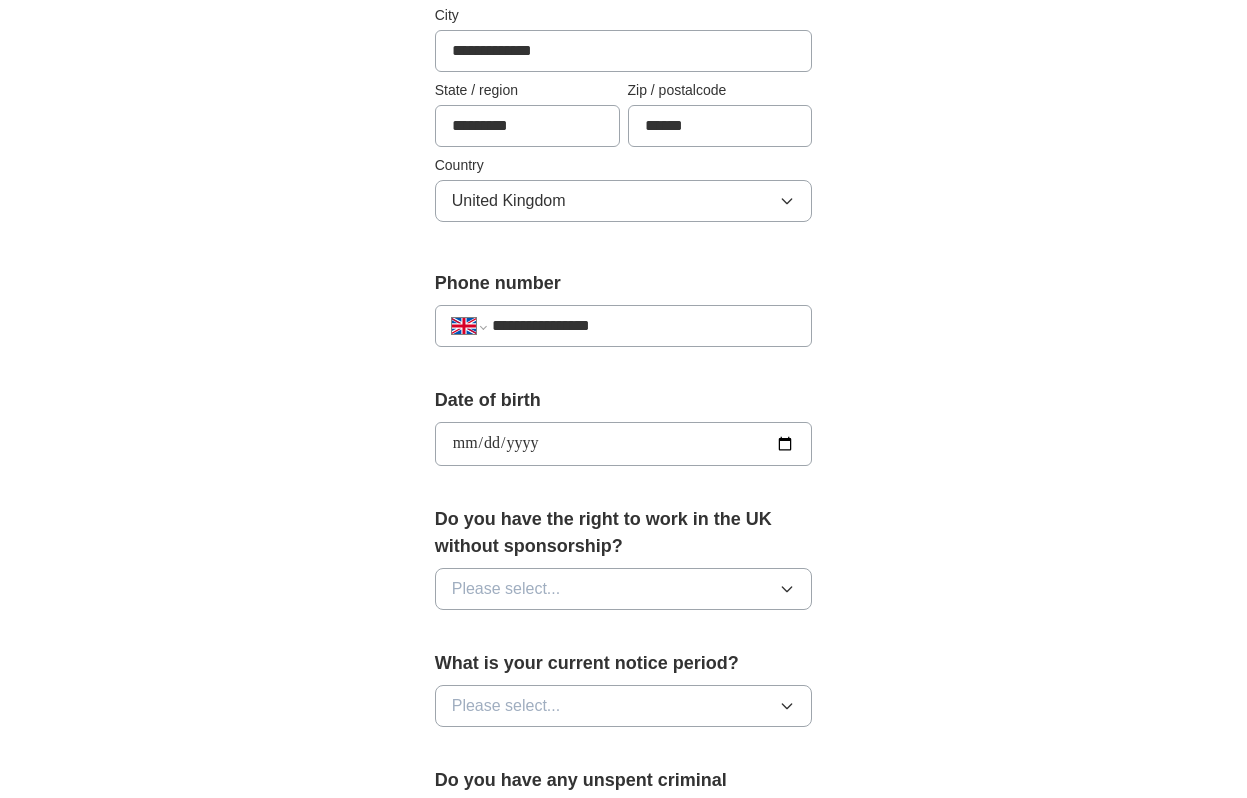 type on "**********" 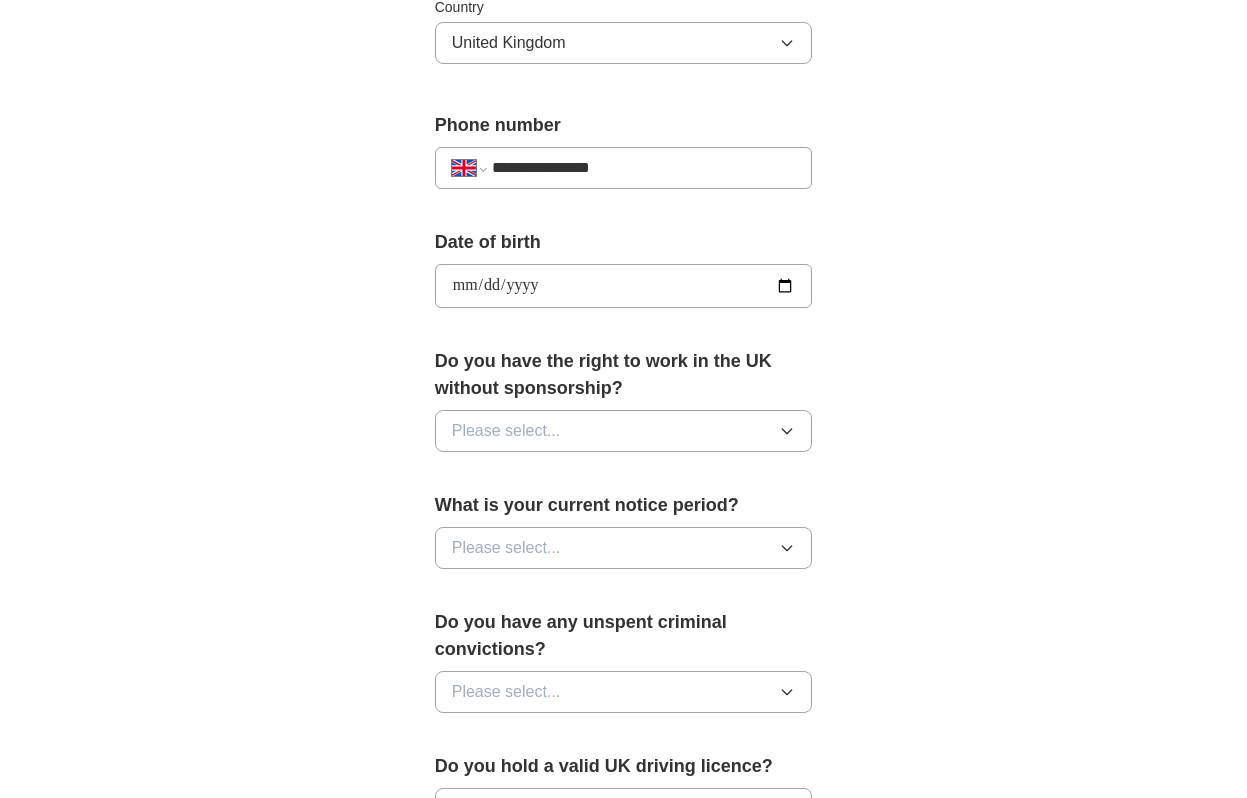 scroll, scrollTop: 779, scrollLeft: 0, axis: vertical 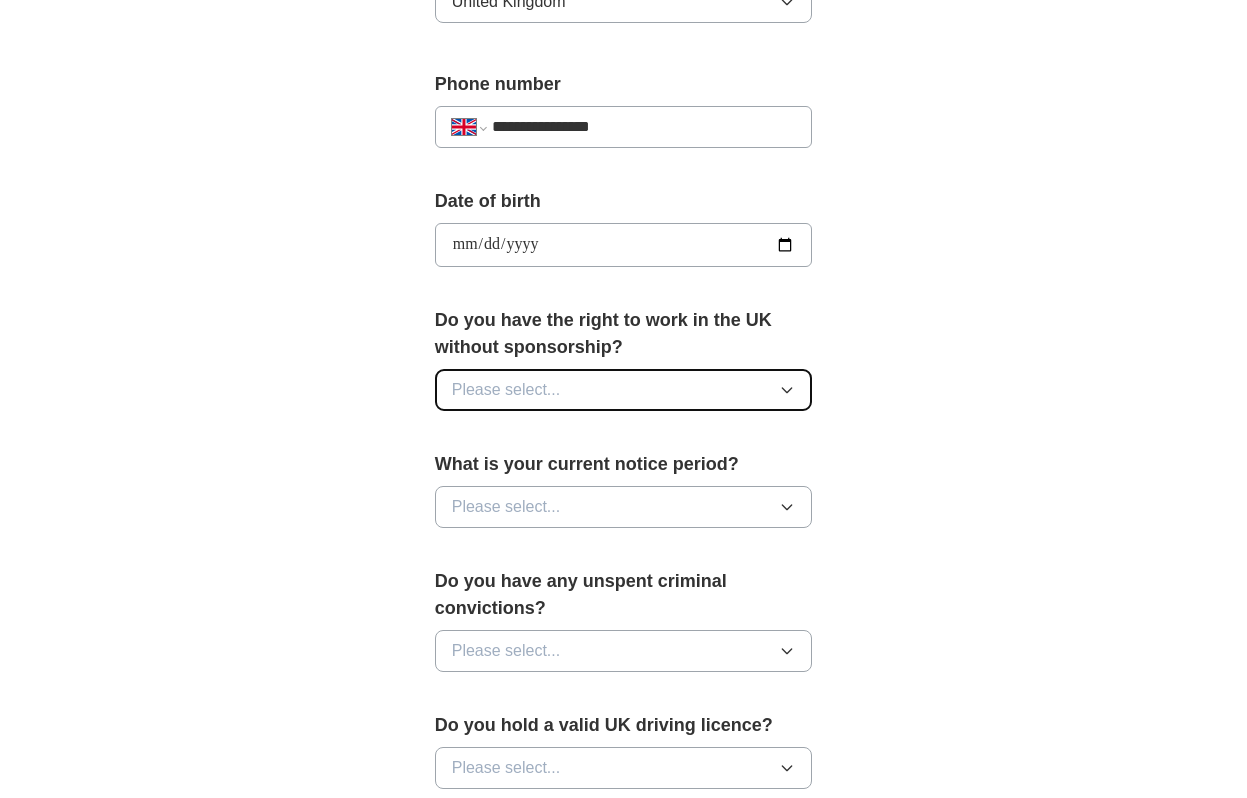 click on "Please select..." at bounding box center [624, 390] 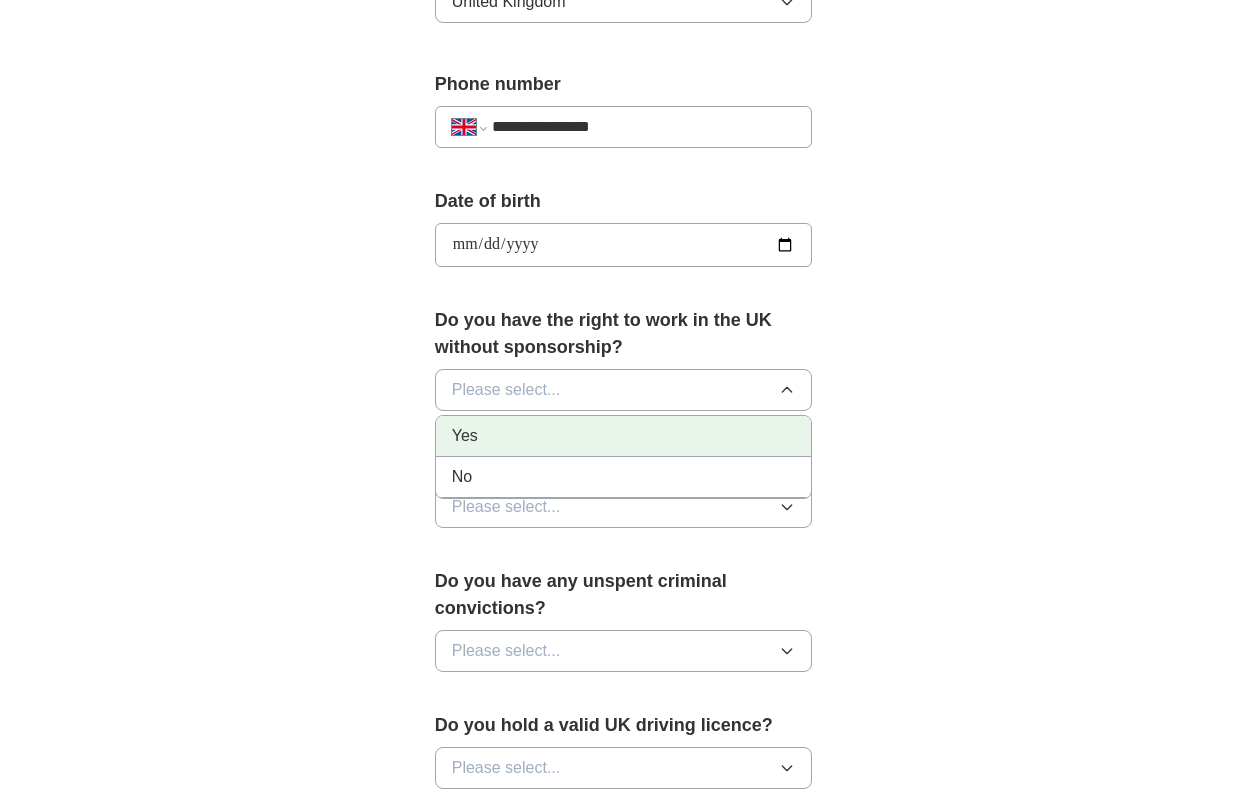 click on "Yes" at bounding box center [624, 436] 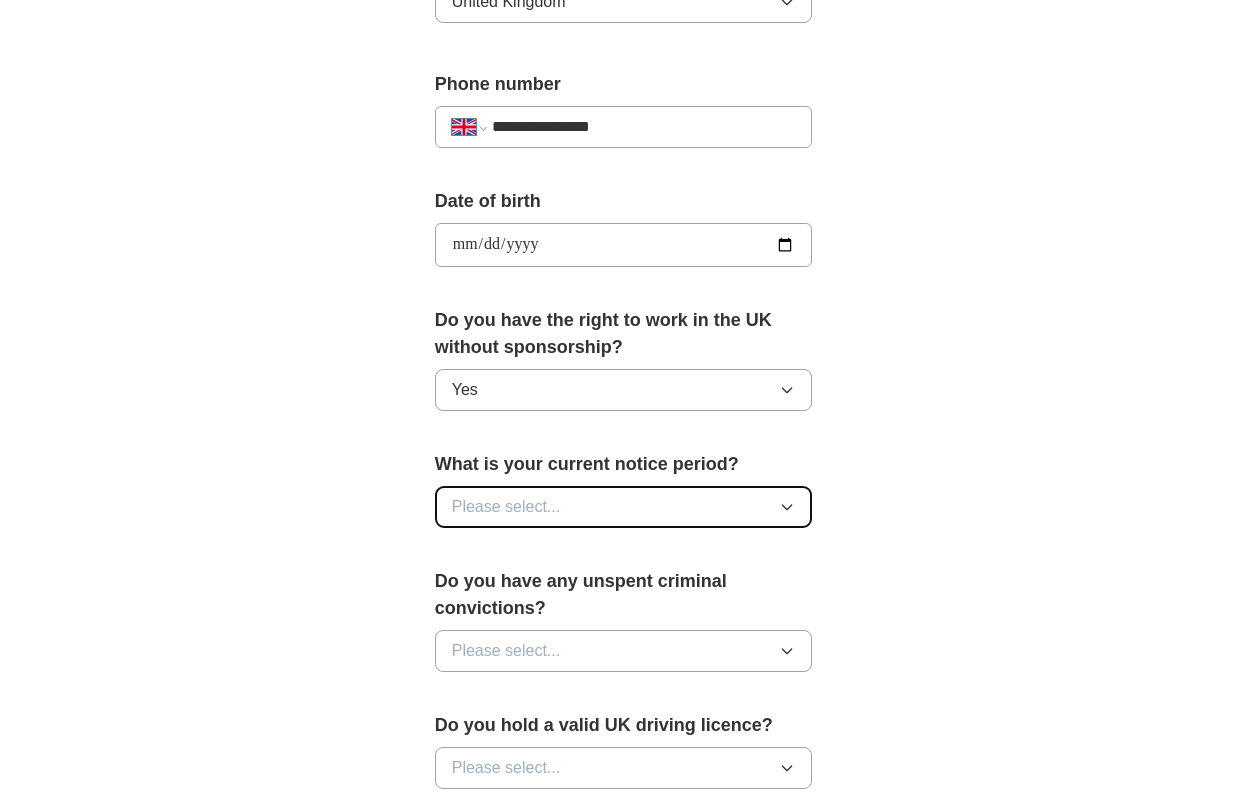 click on "Please select..." at bounding box center [624, 507] 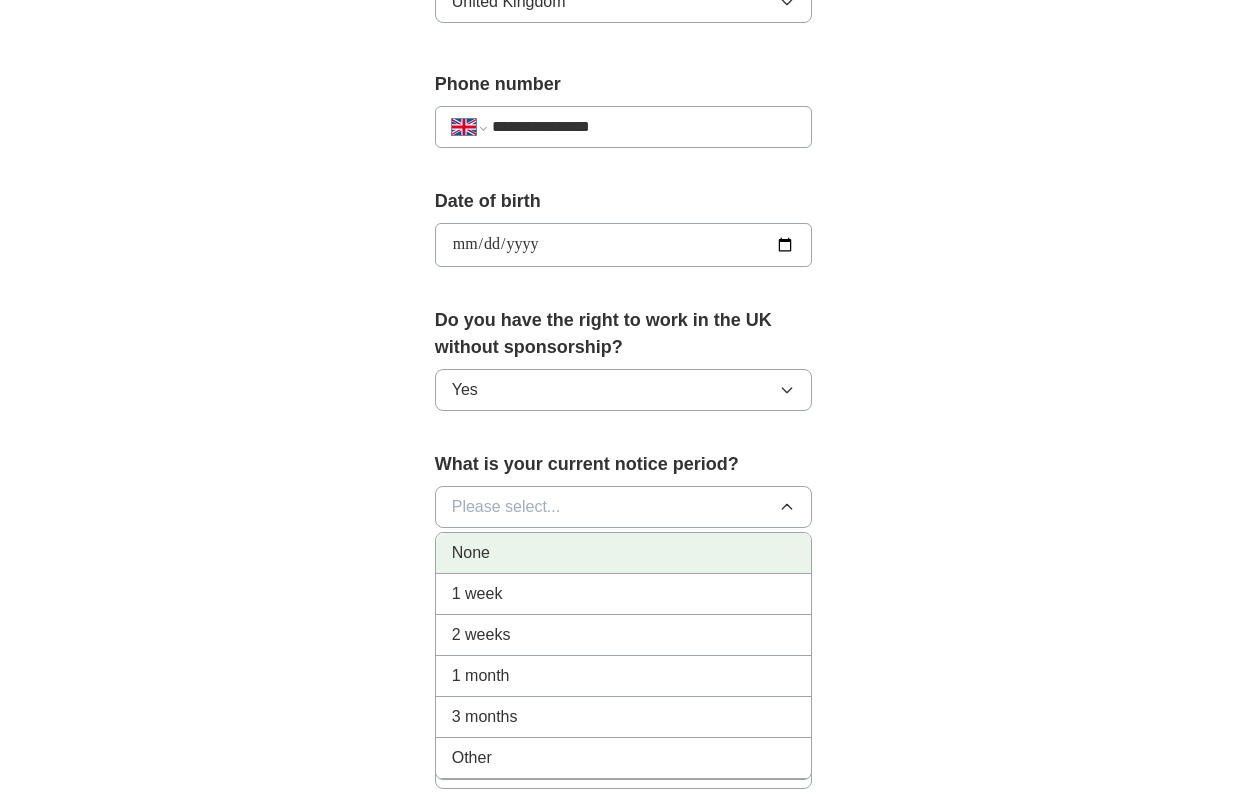 click on "None" at bounding box center [624, 553] 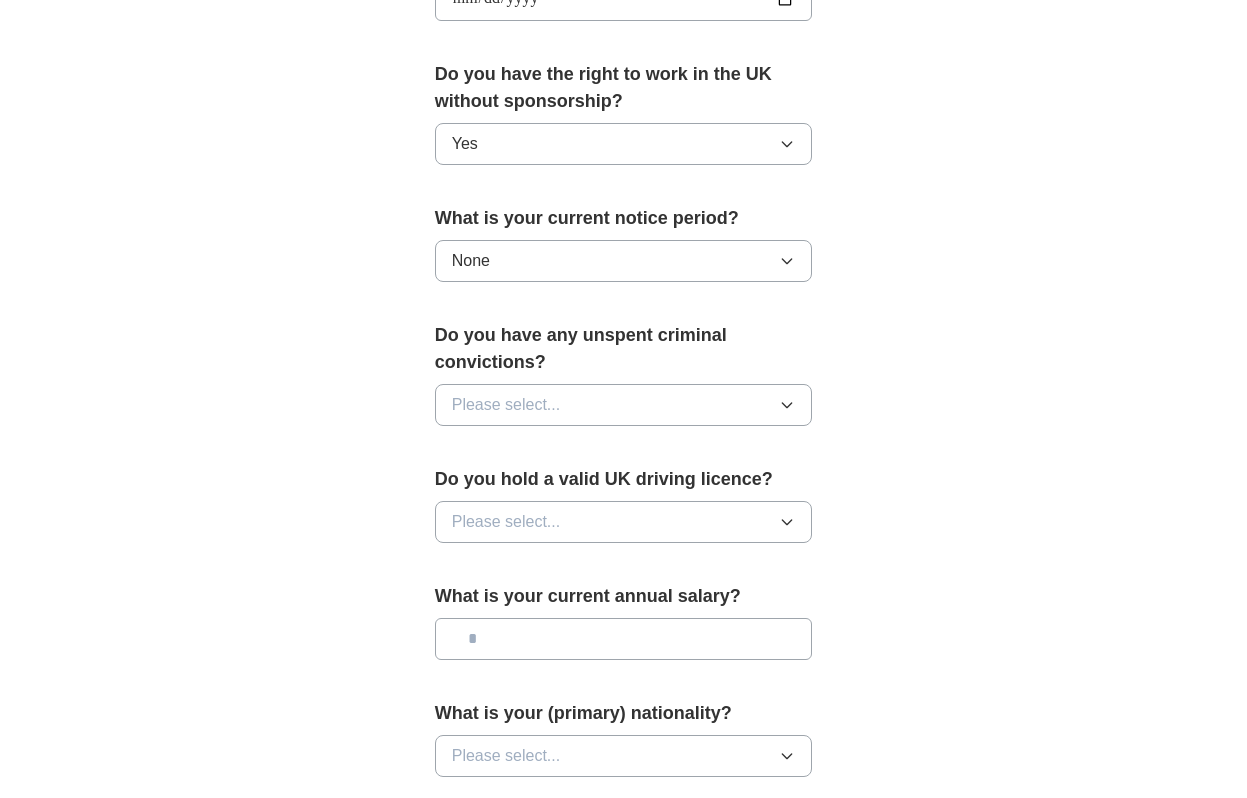 scroll, scrollTop: 1141, scrollLeft: 0, axis: vertical 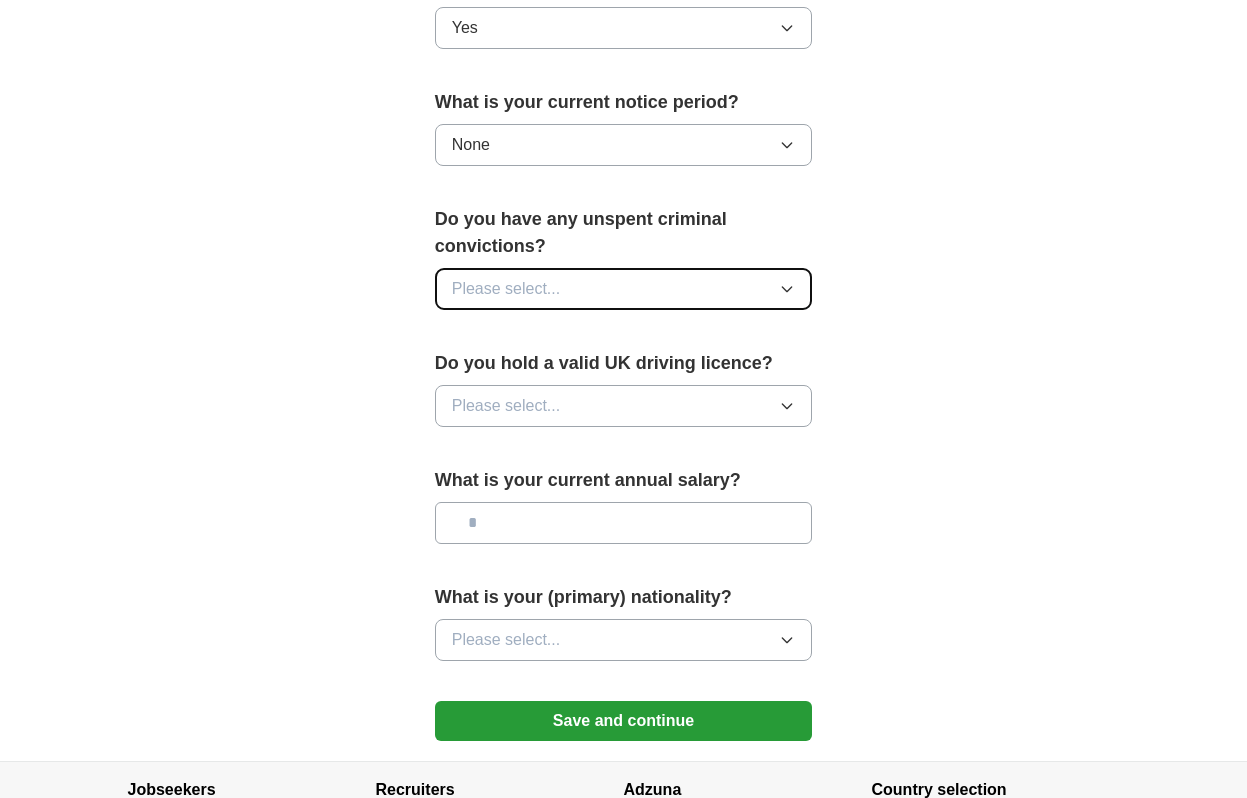 click on "Please select..." at bounding box center [624, 289] 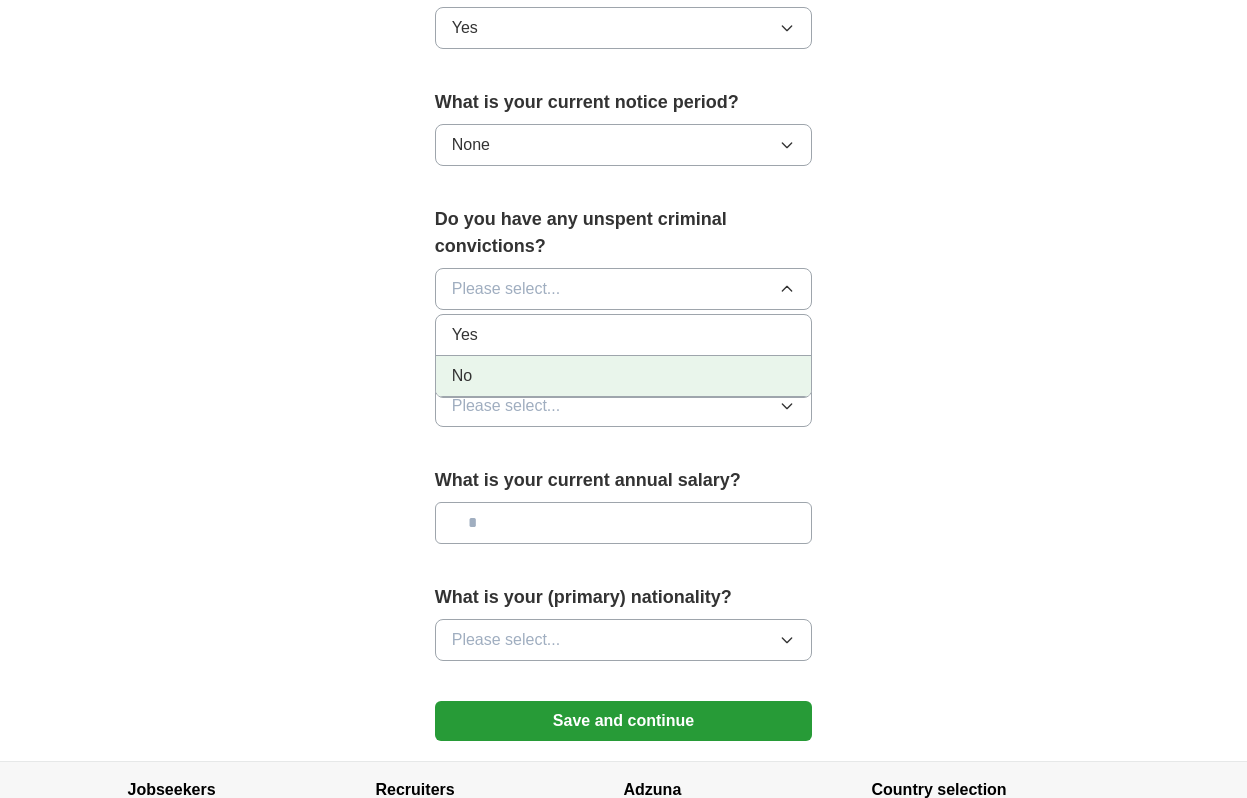 click on "No" at bounding box center [624, 376] 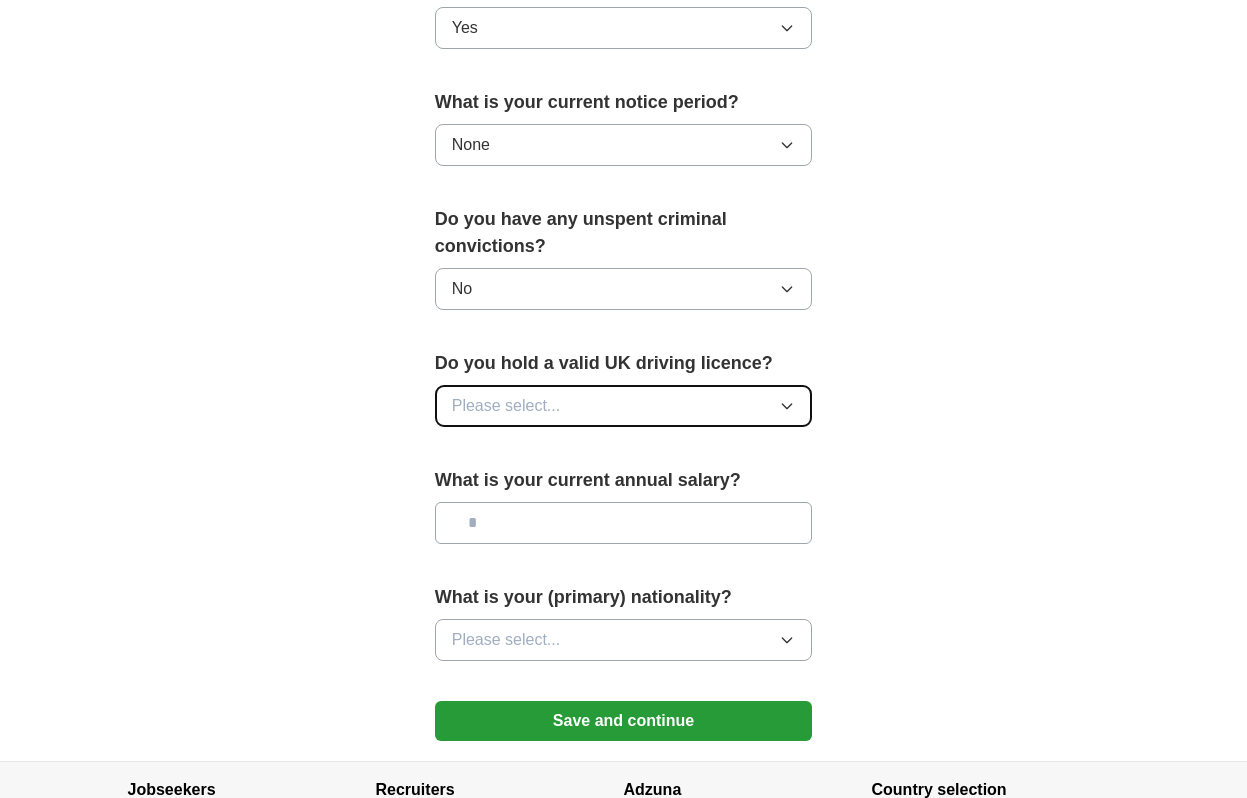 click on "Please select..." at bounding box center (506, 406) 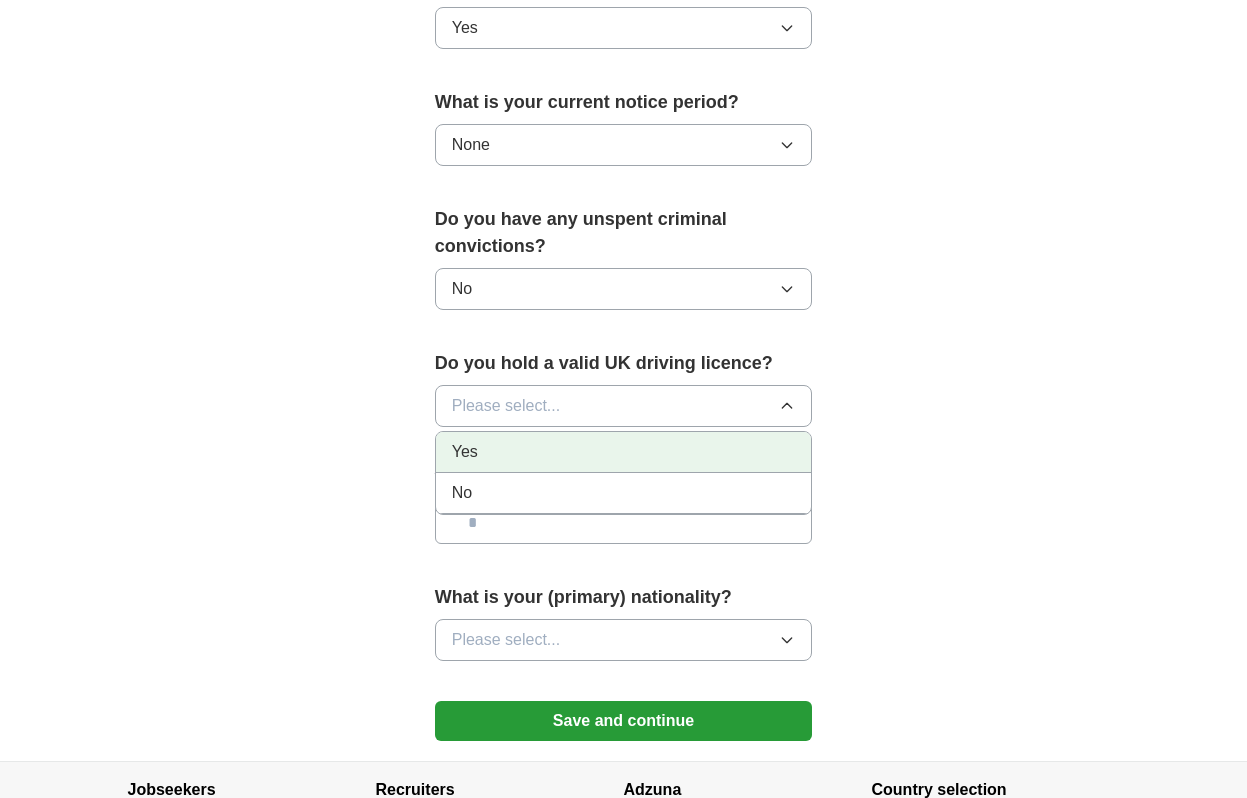 click on "Yes" at bounding box center [624, 452] 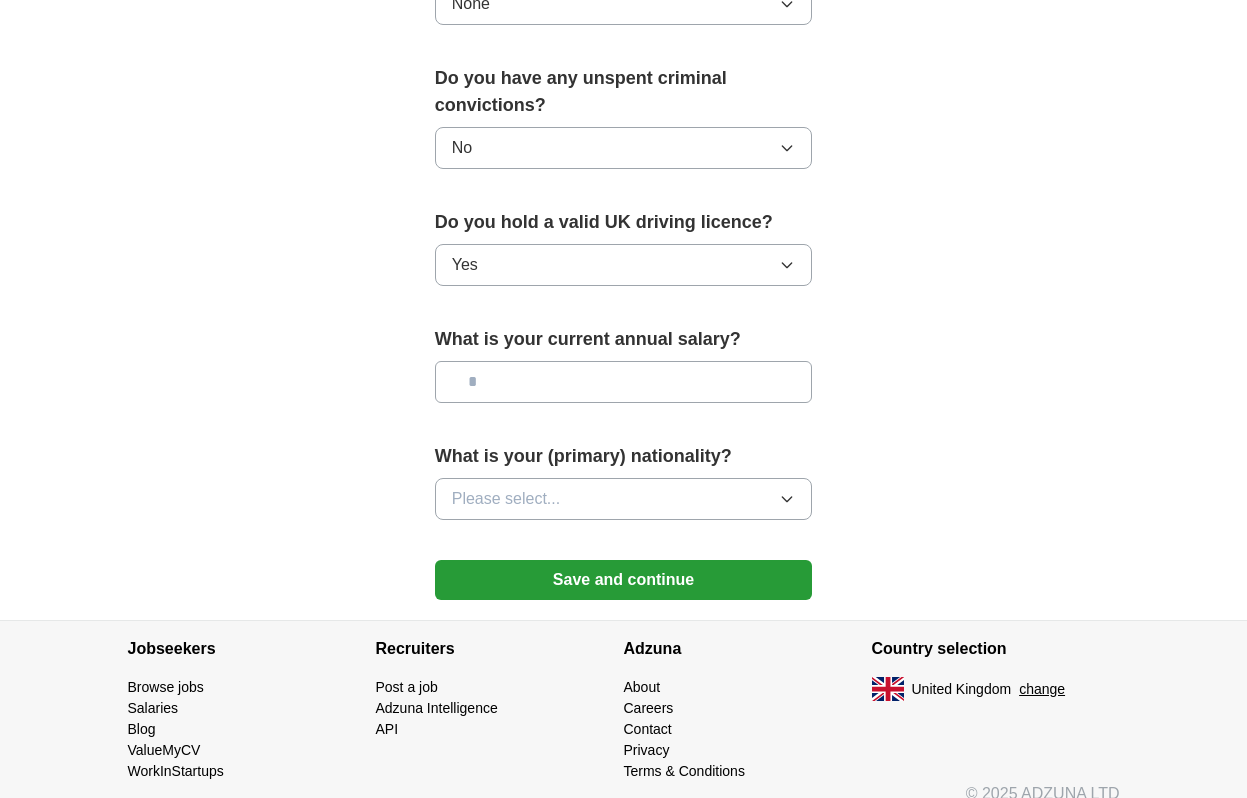 scroll, scrollTop: 1306, scrollLeft: 0, axis: vertical 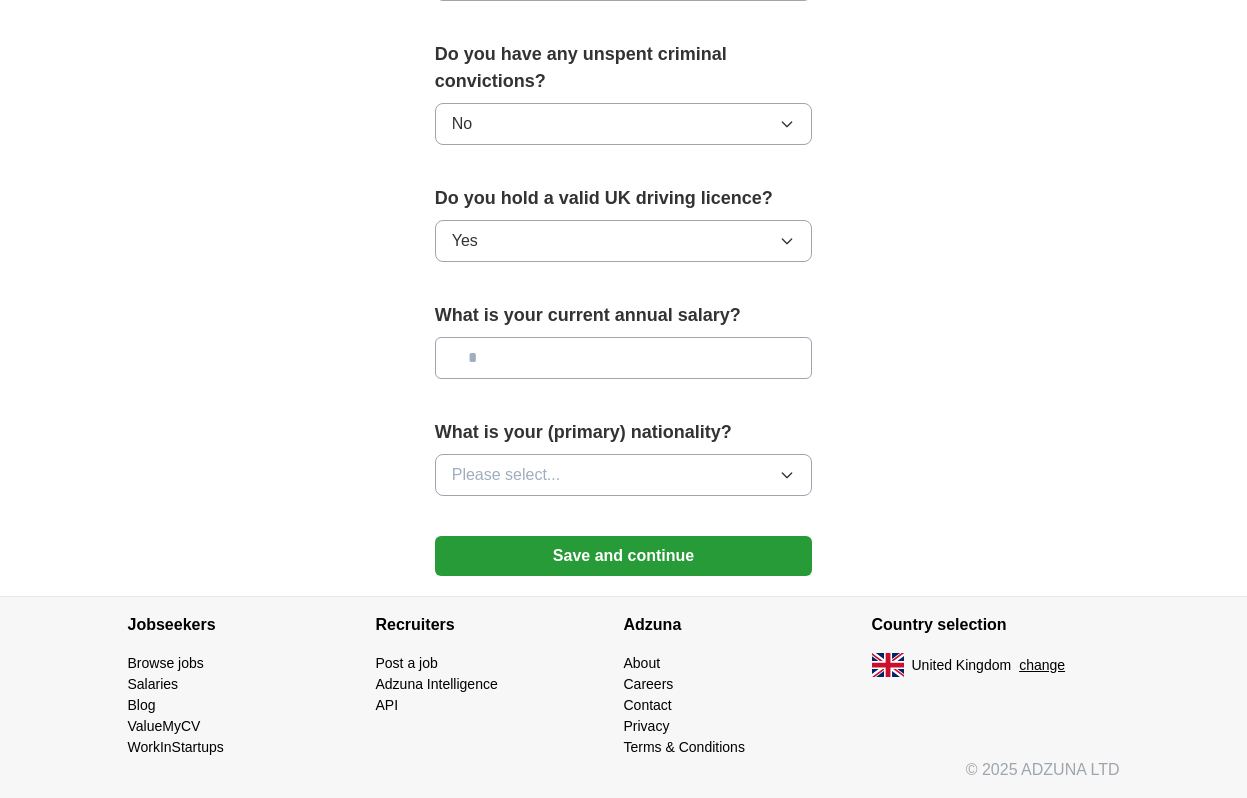 click at bounding box center (624, 358) 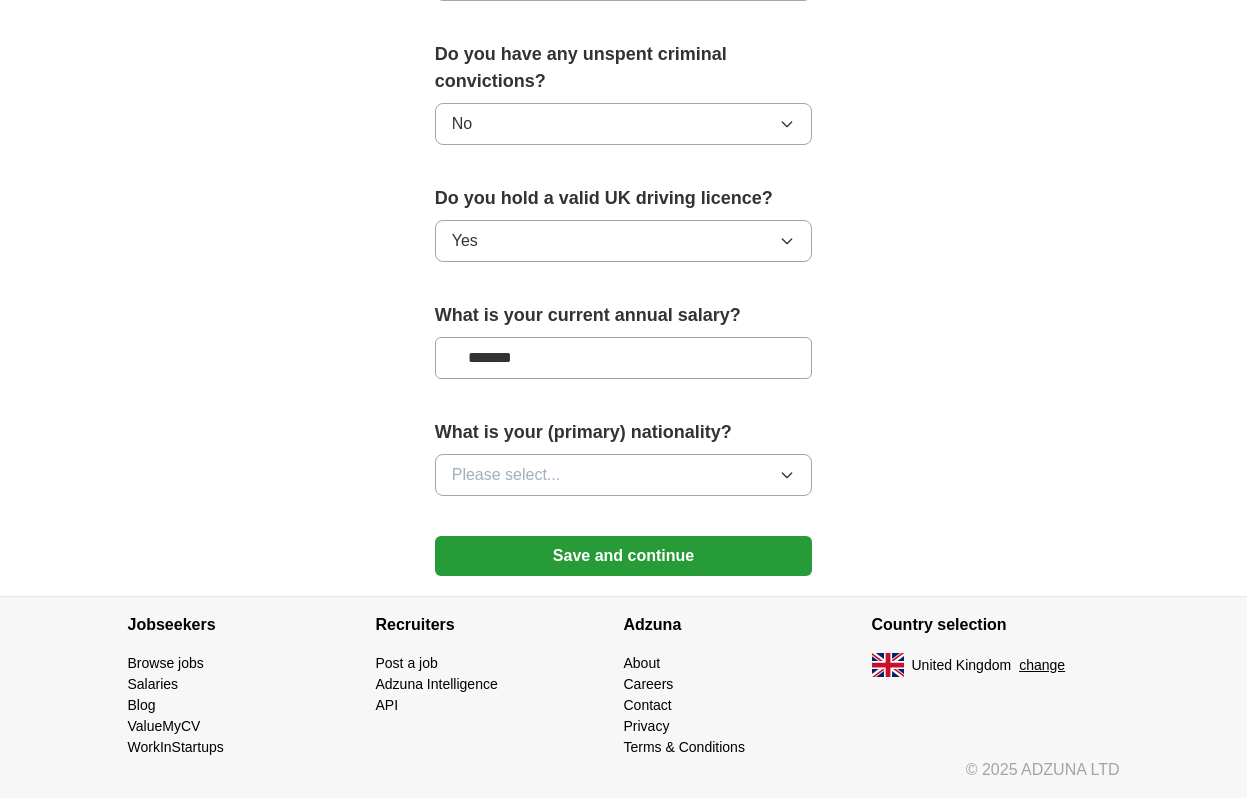 type on "*******" 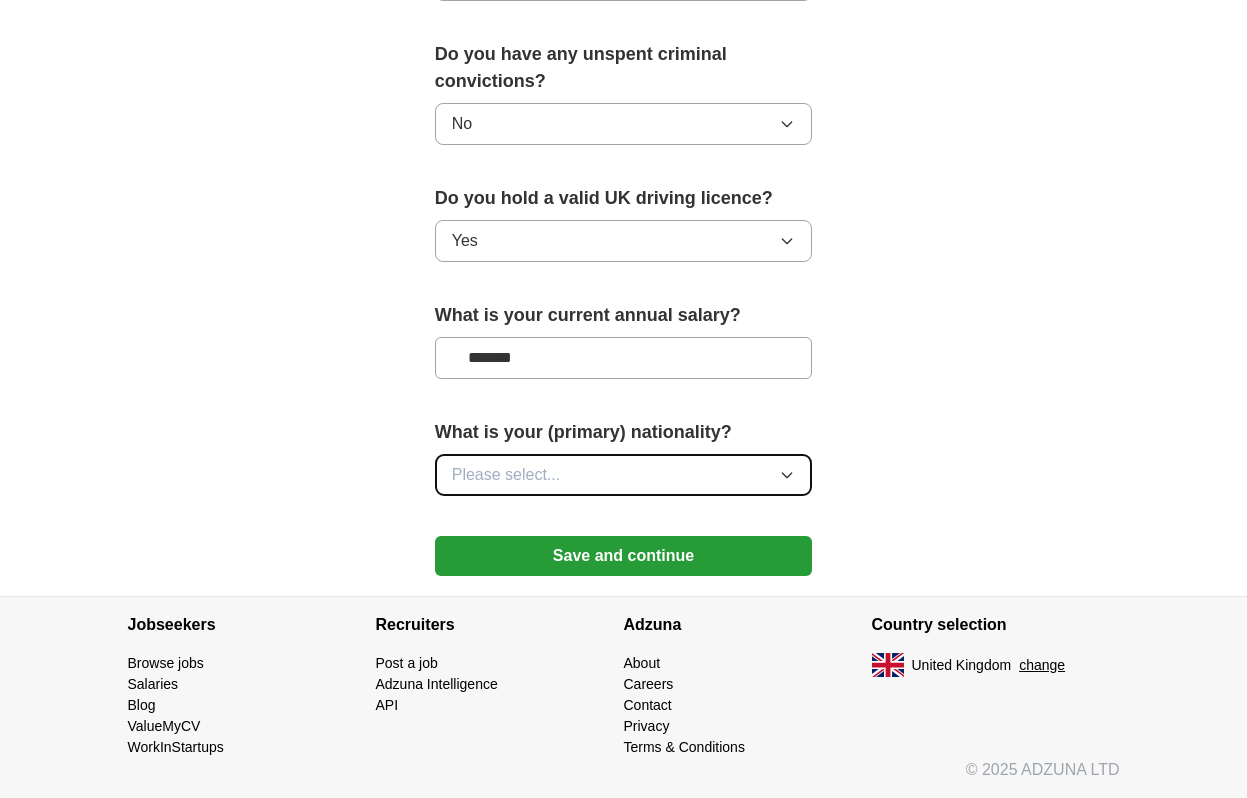 click on "Please select..." at bounding box center (624, 475) 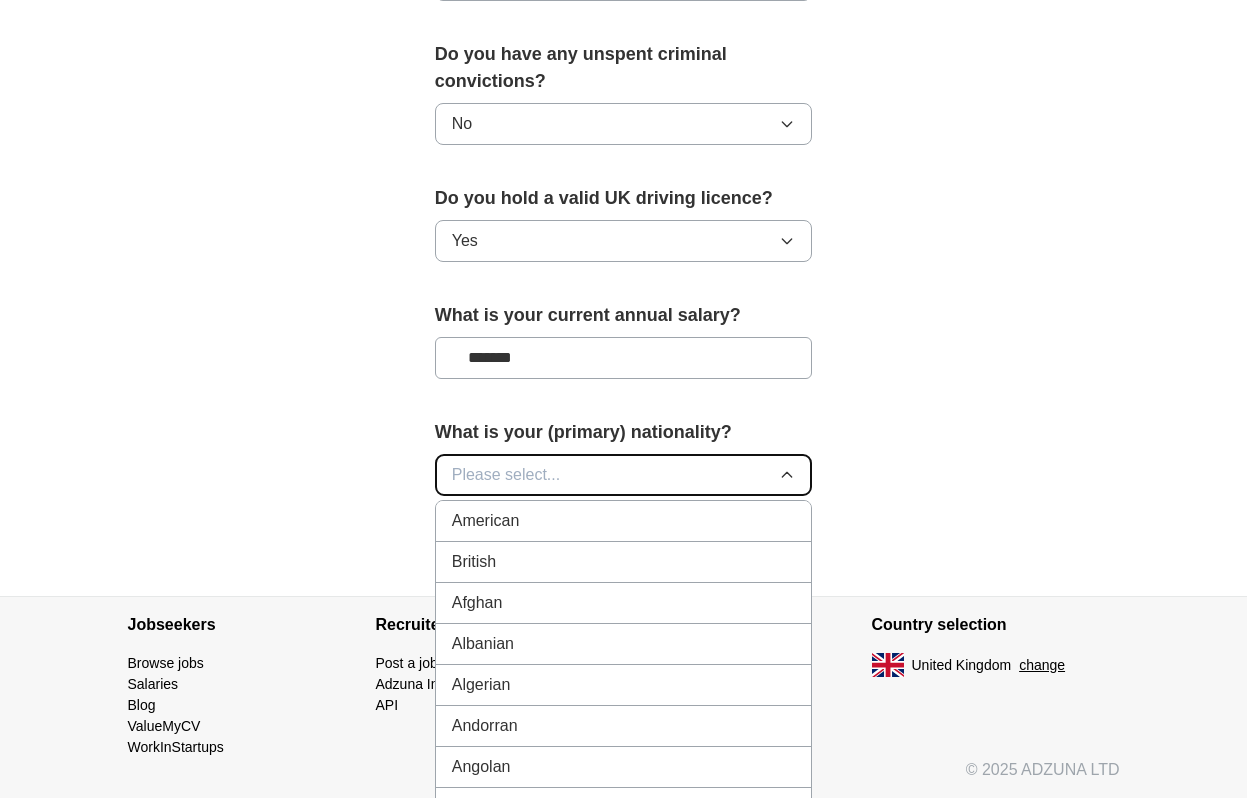 type 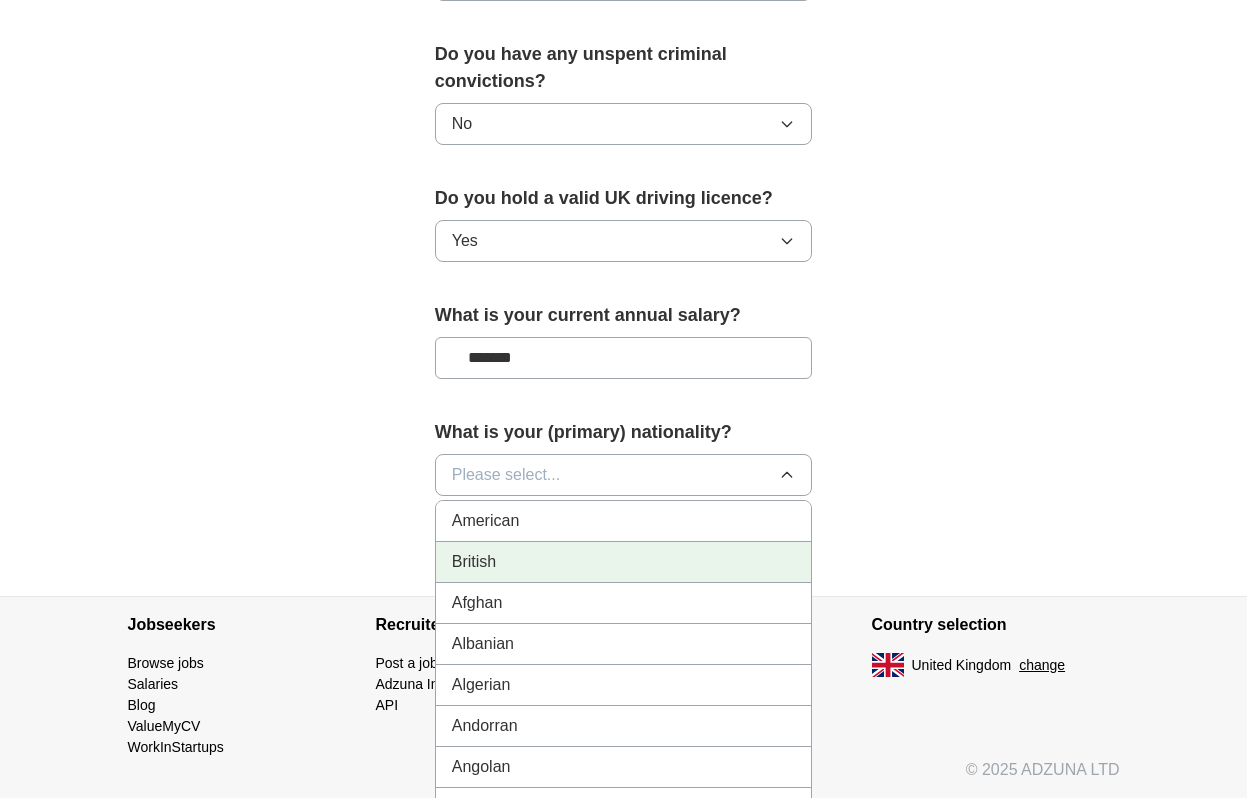 click on "British" at bounding box center (624, 562) 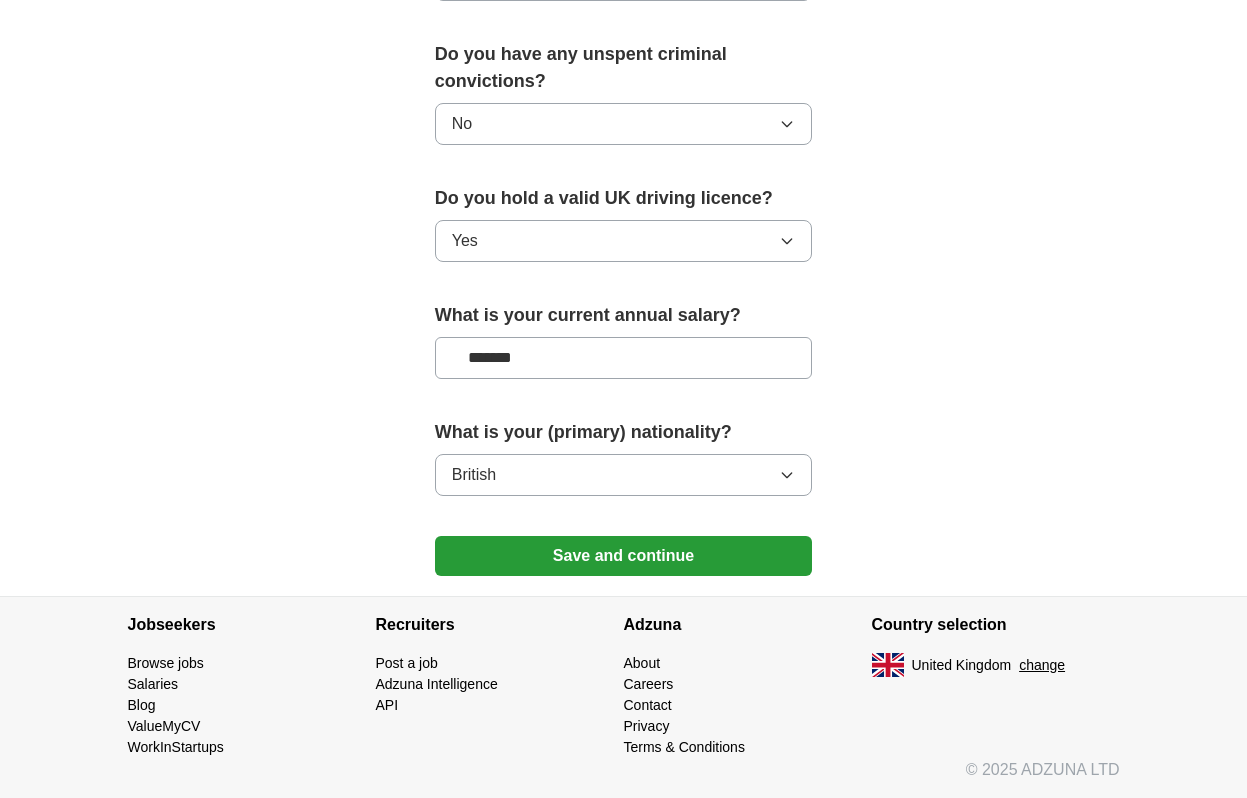 click on "**********" at bounding box center (624, -325) 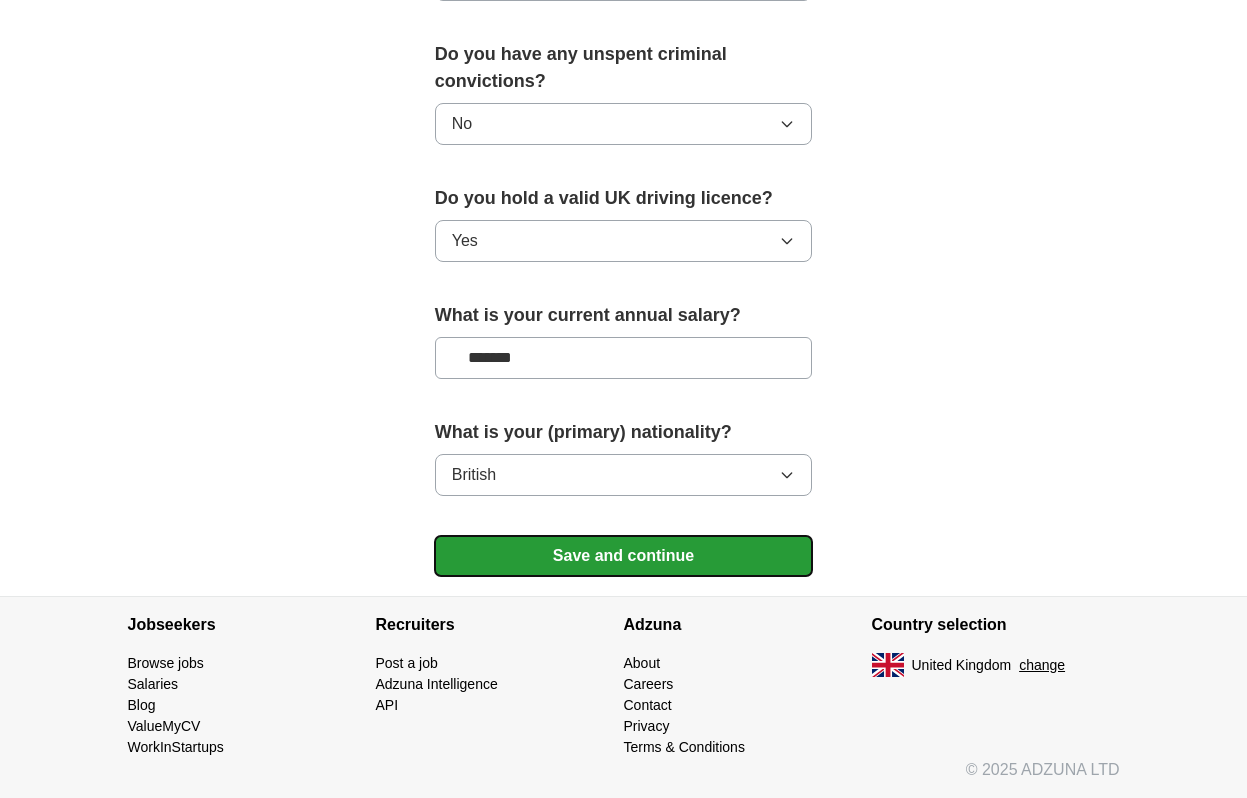 click on "Save and continue" at bounding box center (624, 556) 